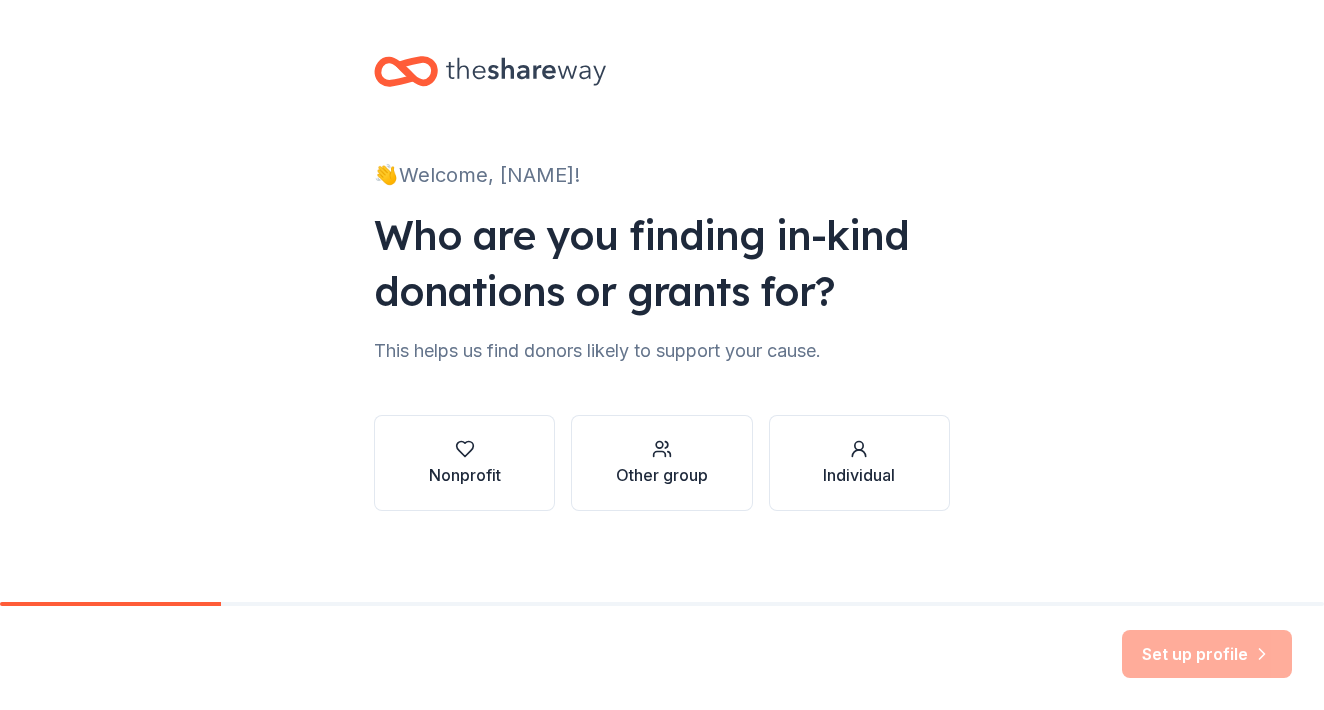 scroll, scrollTop: 0, scrollLeft: 0, axis: both 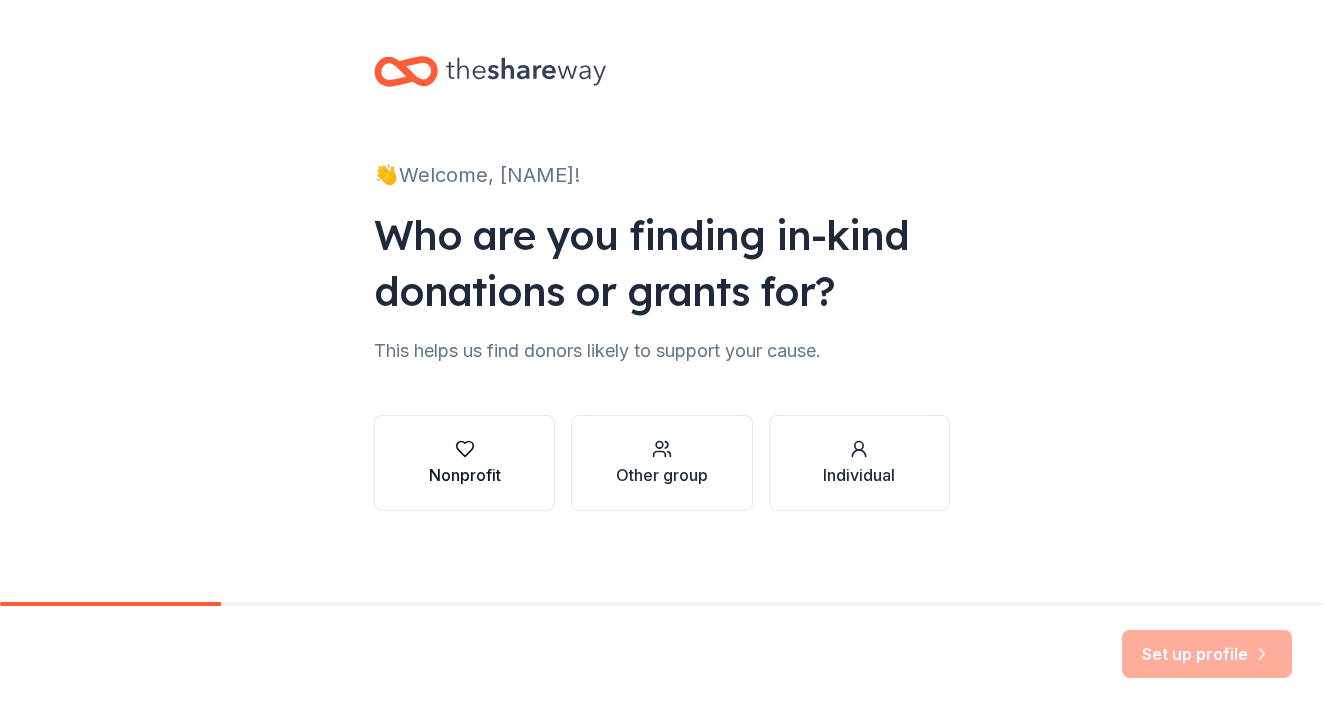 click on "Nonprofit" at bounding box center (465, 463) 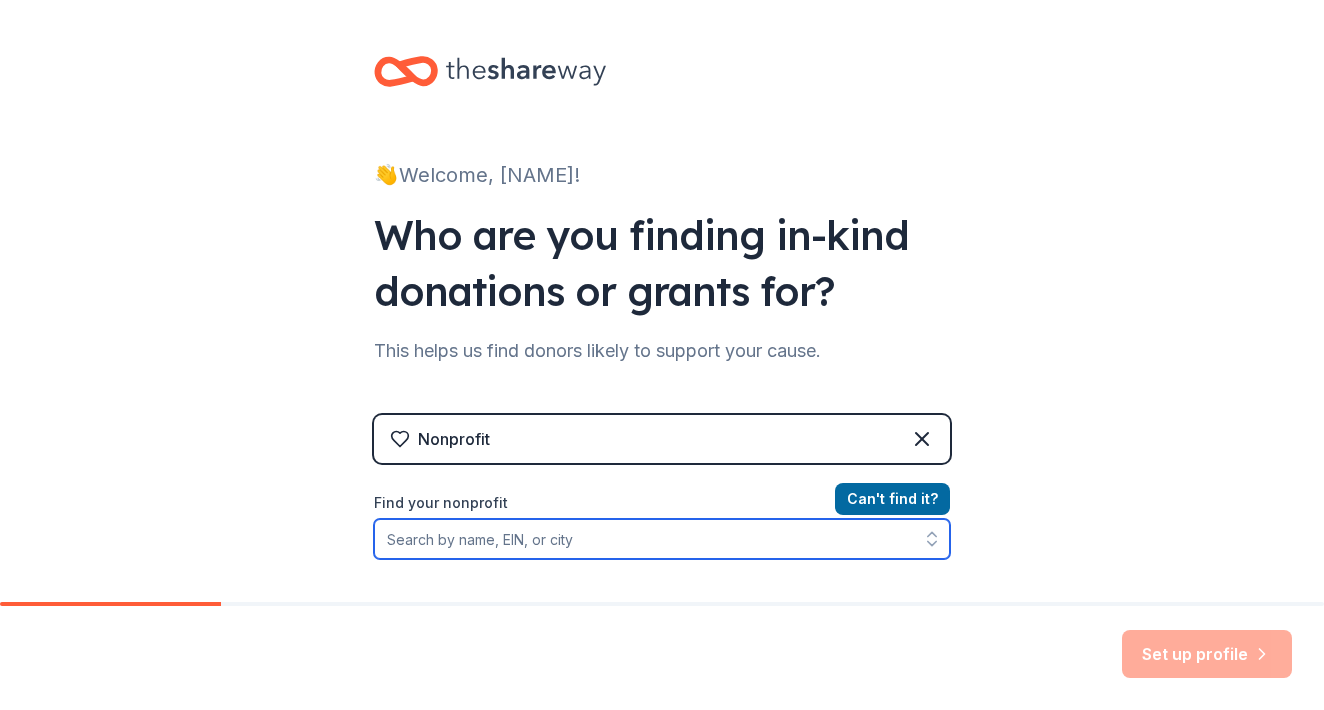click on "Find your nonprofit" at bounding box center (662, 539) 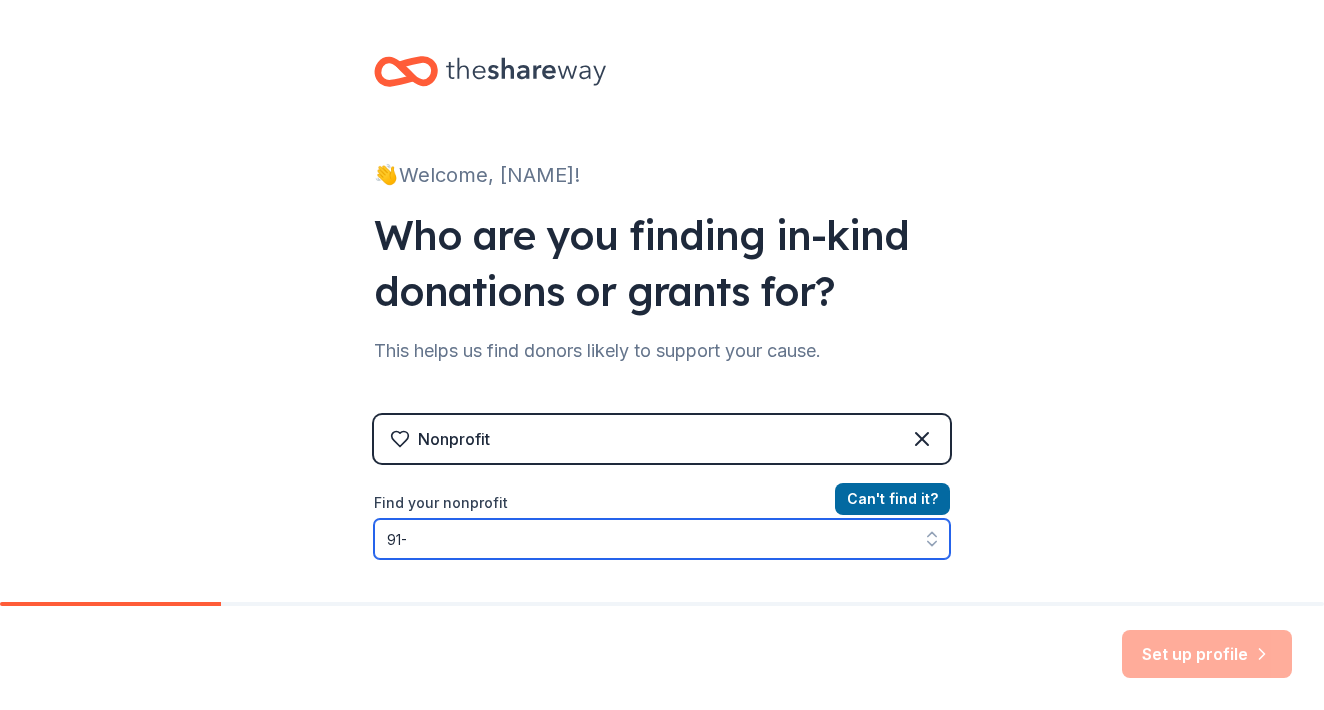 scroll, scrollTop: 57, scrollLeft: 0, axis: vertical 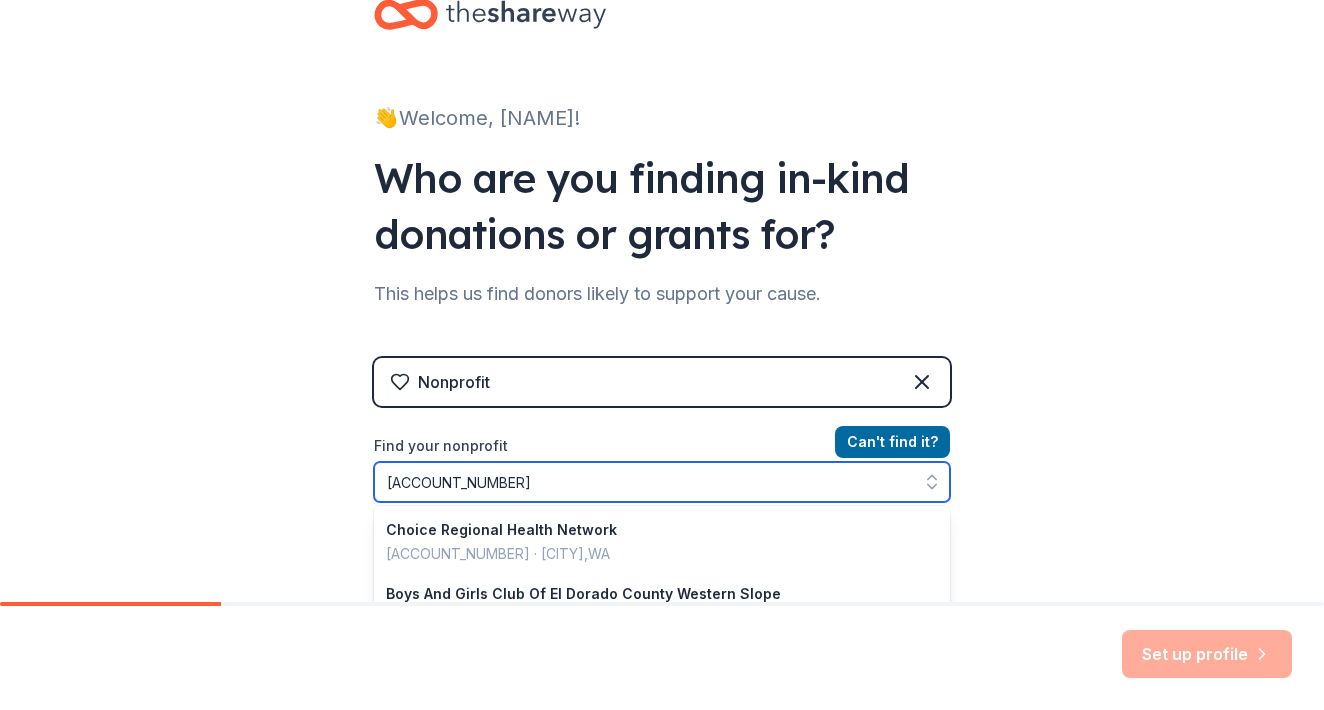 type on "[ACCOUNT_NUMBER]" 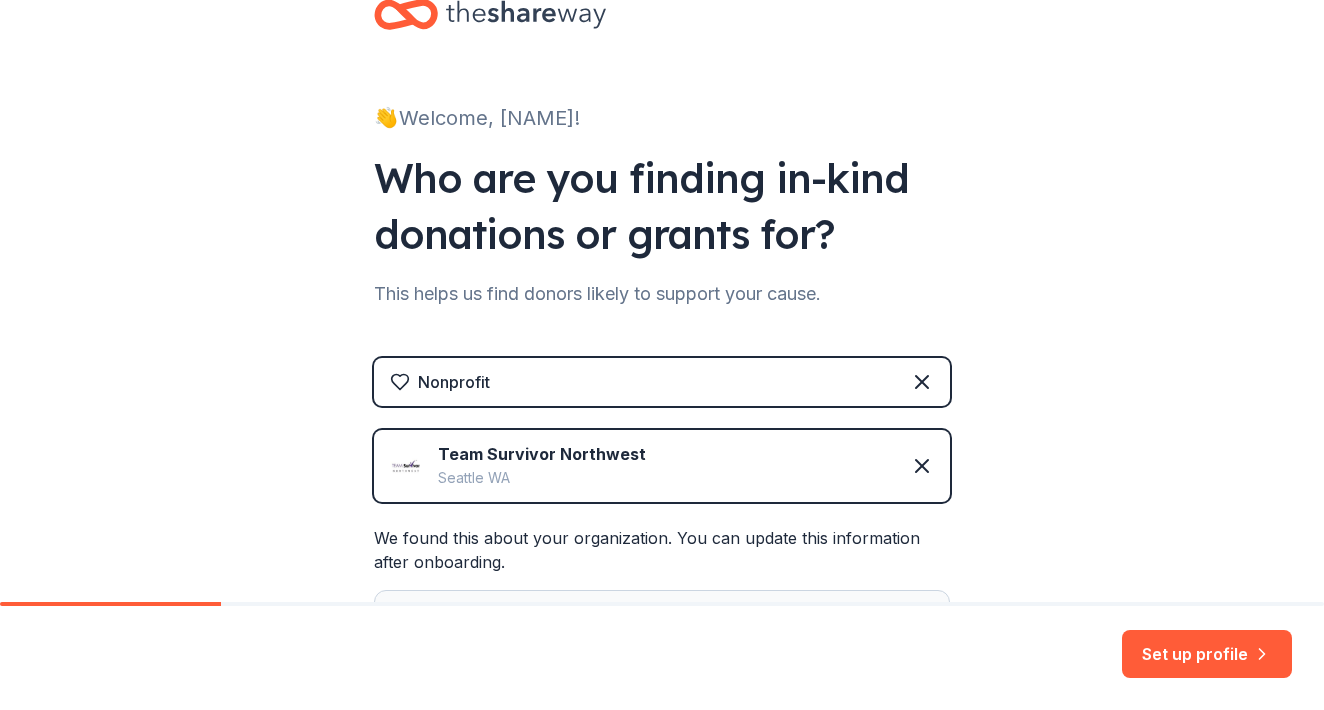 scroll, scrollTop: 61, scrollLeft: 0, axis: vertical 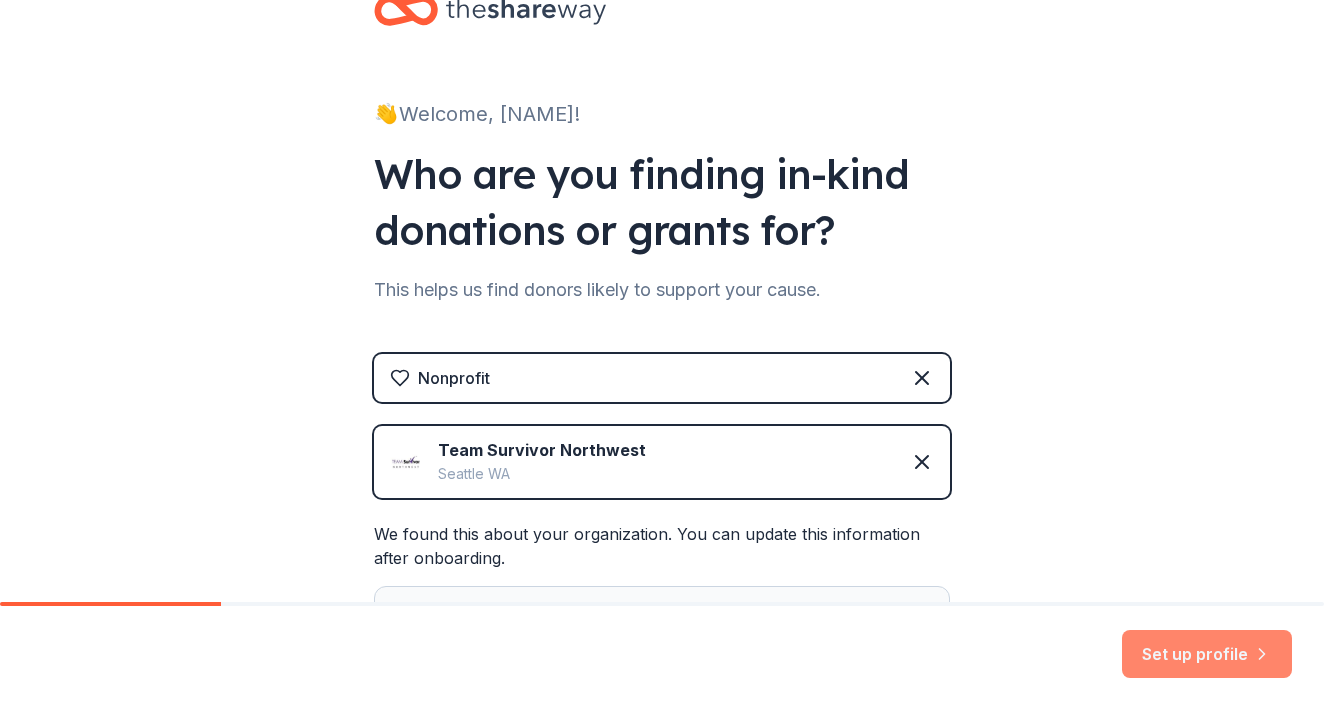 click on "Set up profile" at bounding box center [1207, 654] 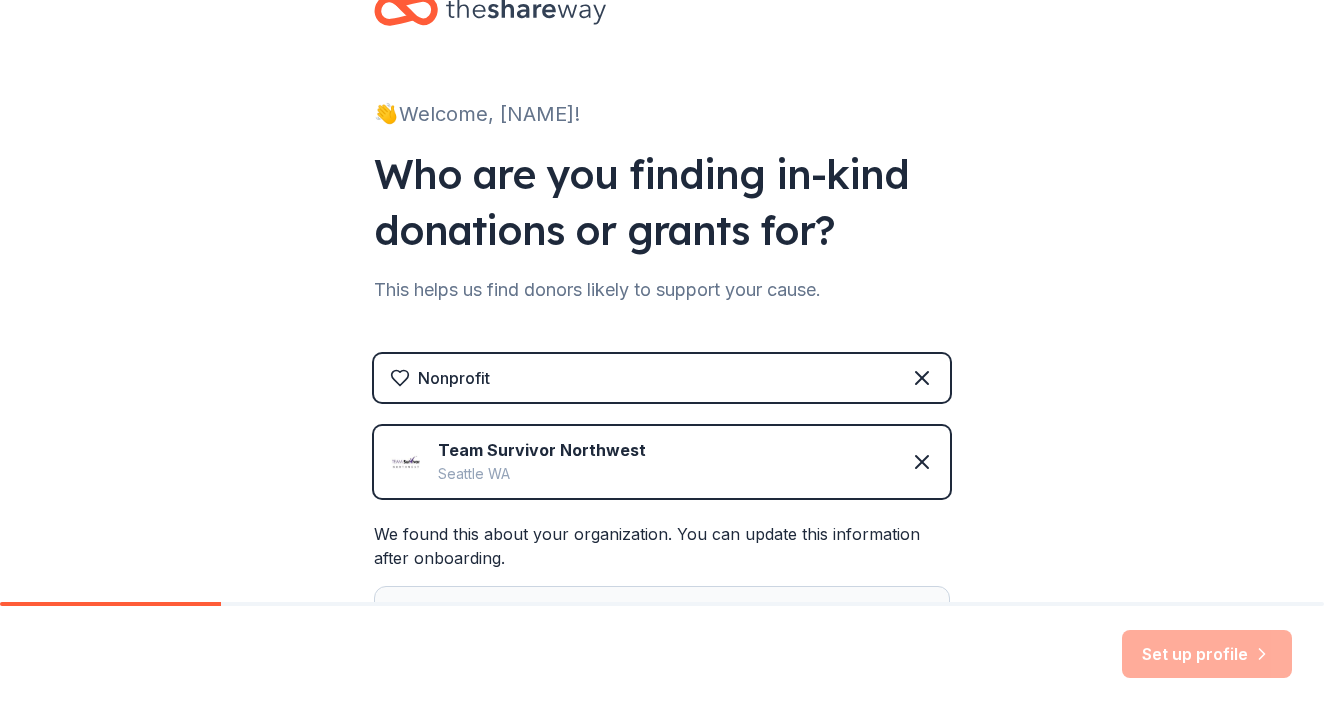 scroll, scrollTop: 115, scrollLeft: 0, axis: vertical 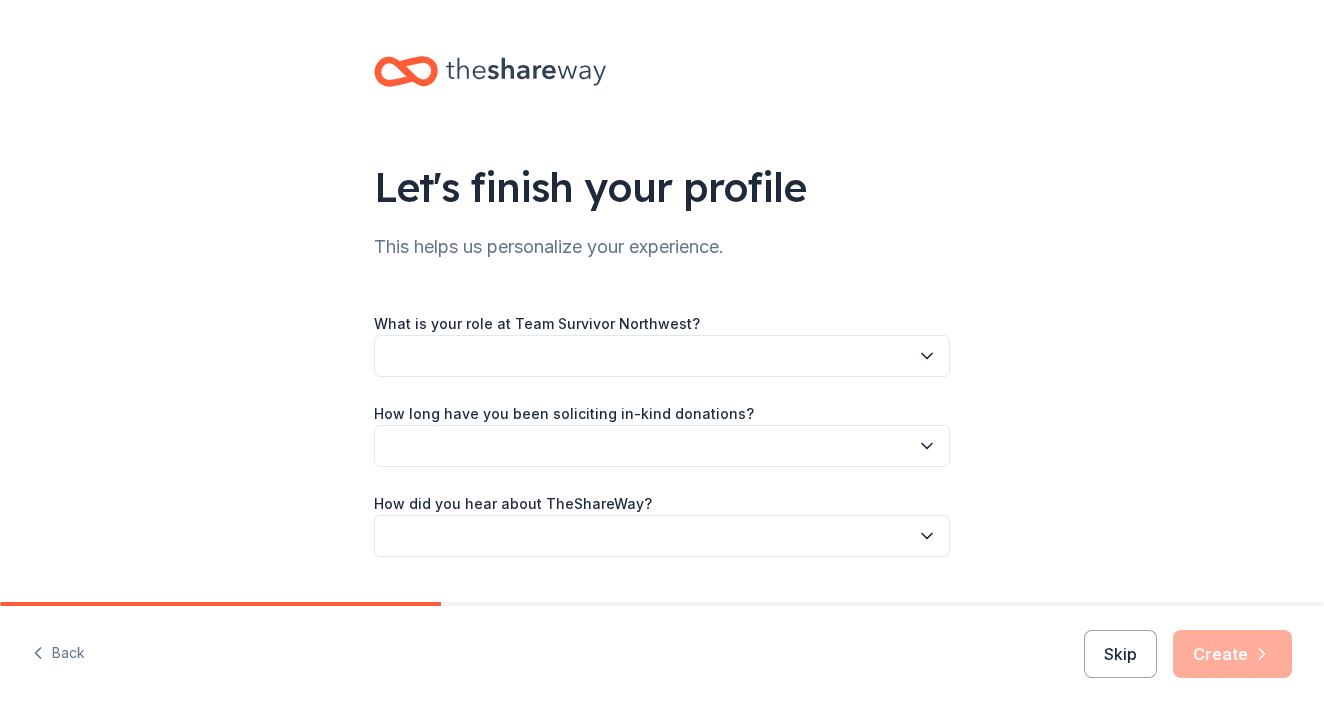 drag, startPoint x: 1316, startPoint y: 265, endPoint x: 1304, endPoint y: 344, distance: 79.9062 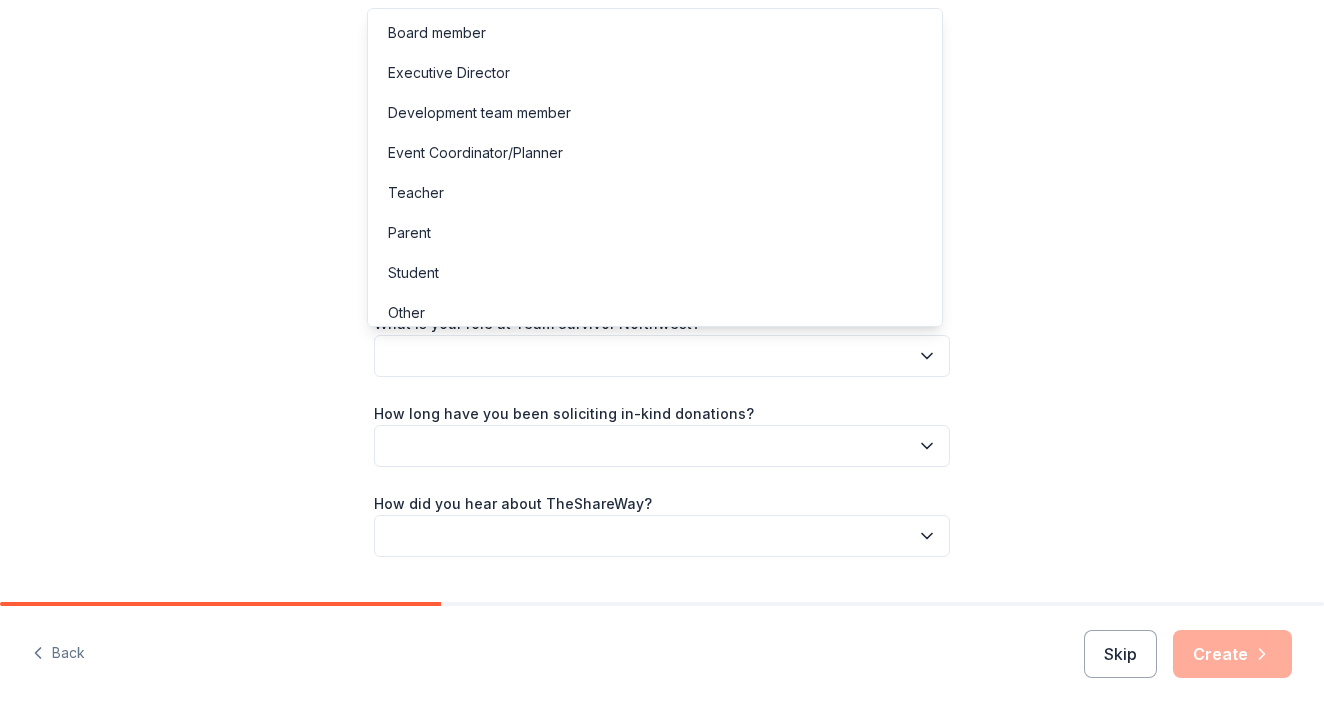 click at bounding box center [662, 356] 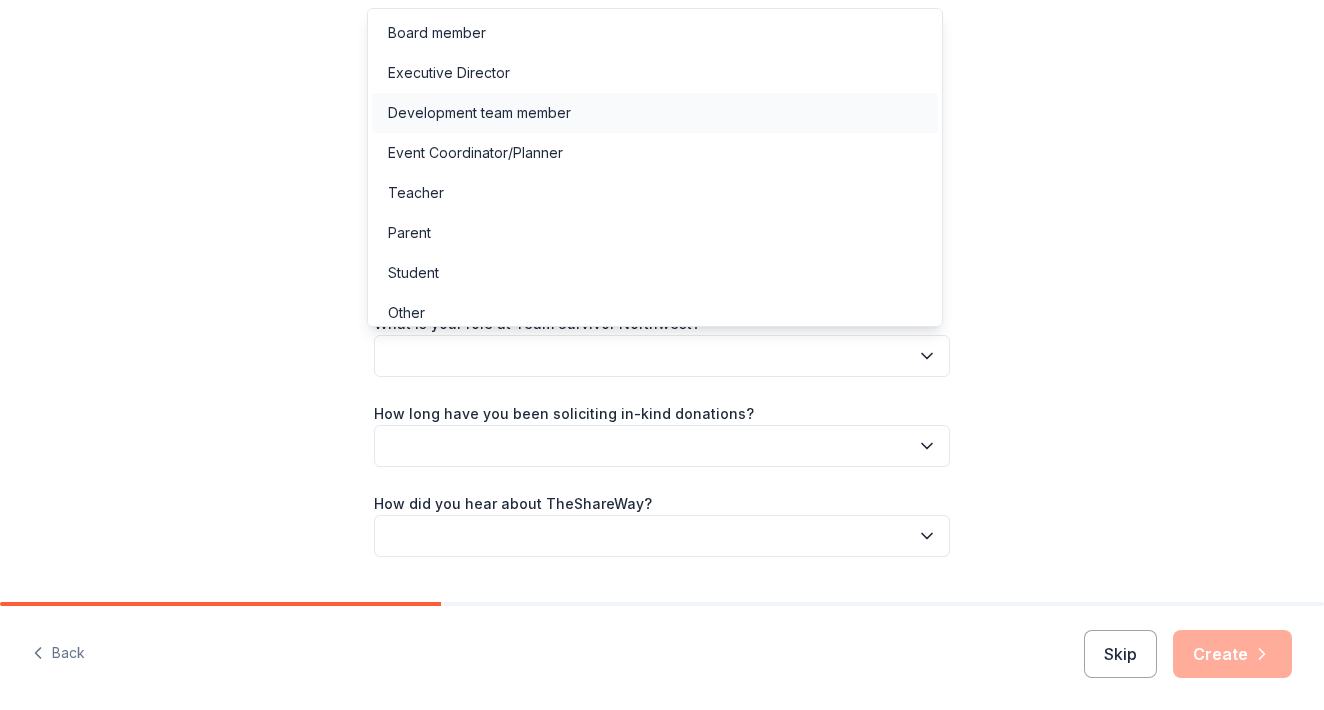 click on "Development team member" at bounding box center (479, 113) 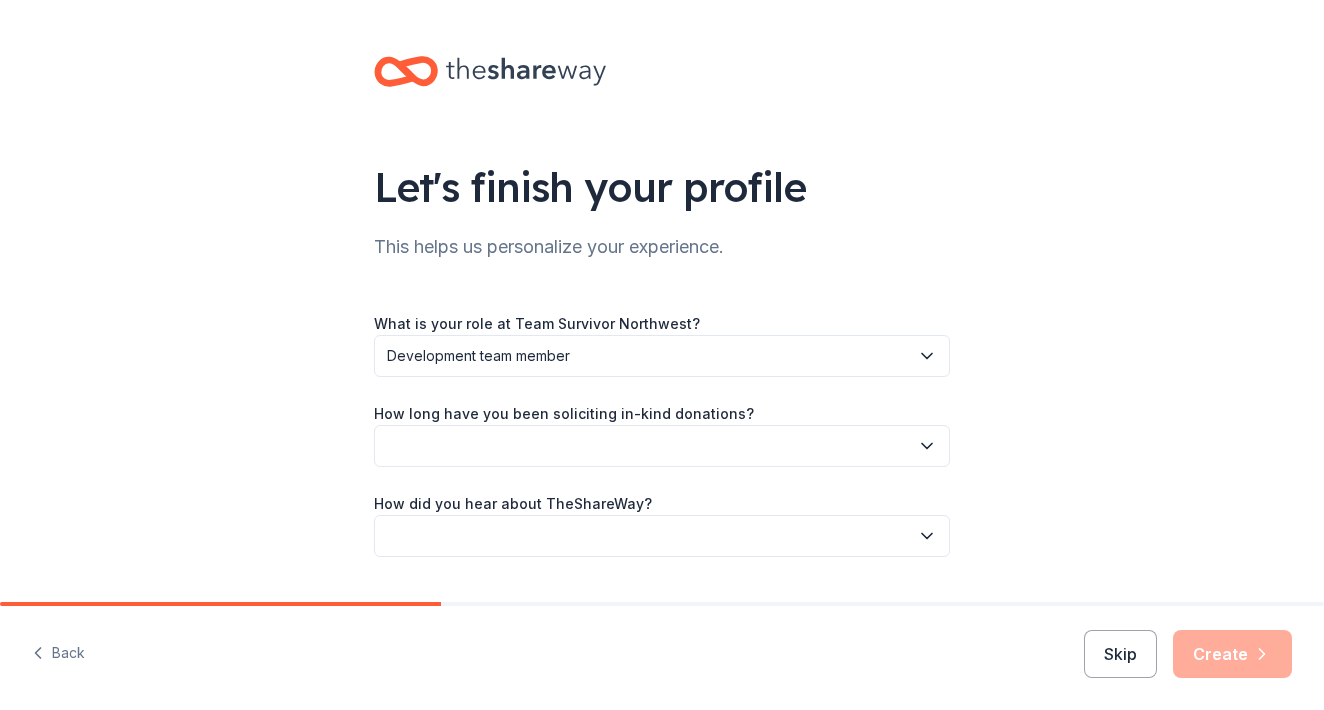 click at bounding box center [662, 446] 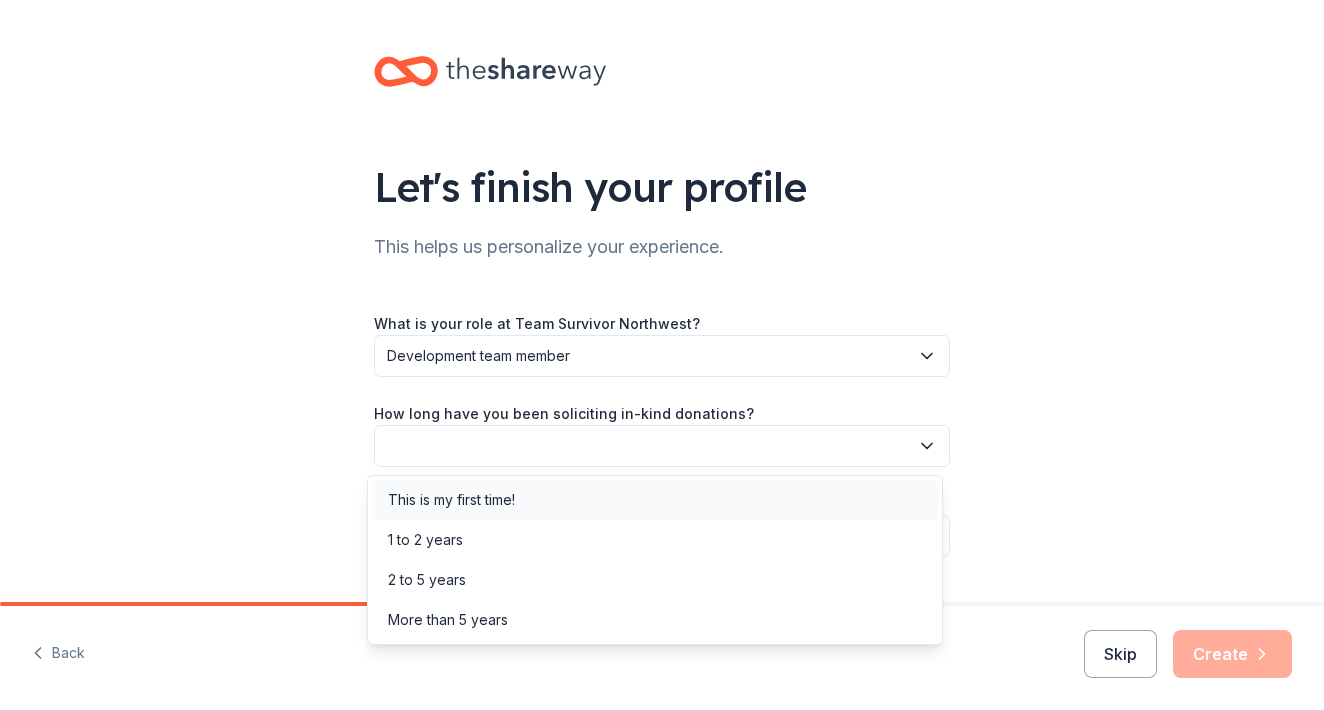 click on "This is my first time!" at bounding box center (451, 500) 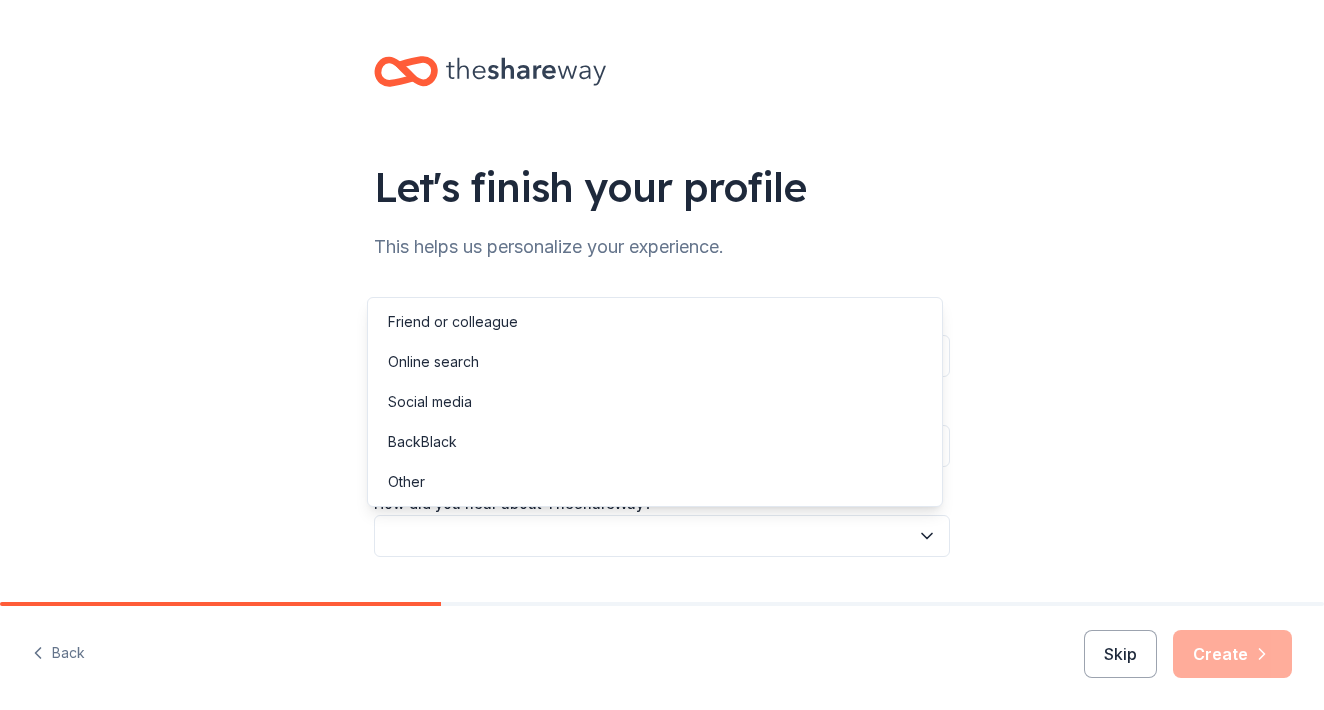 click at bounding box center [662, 536] 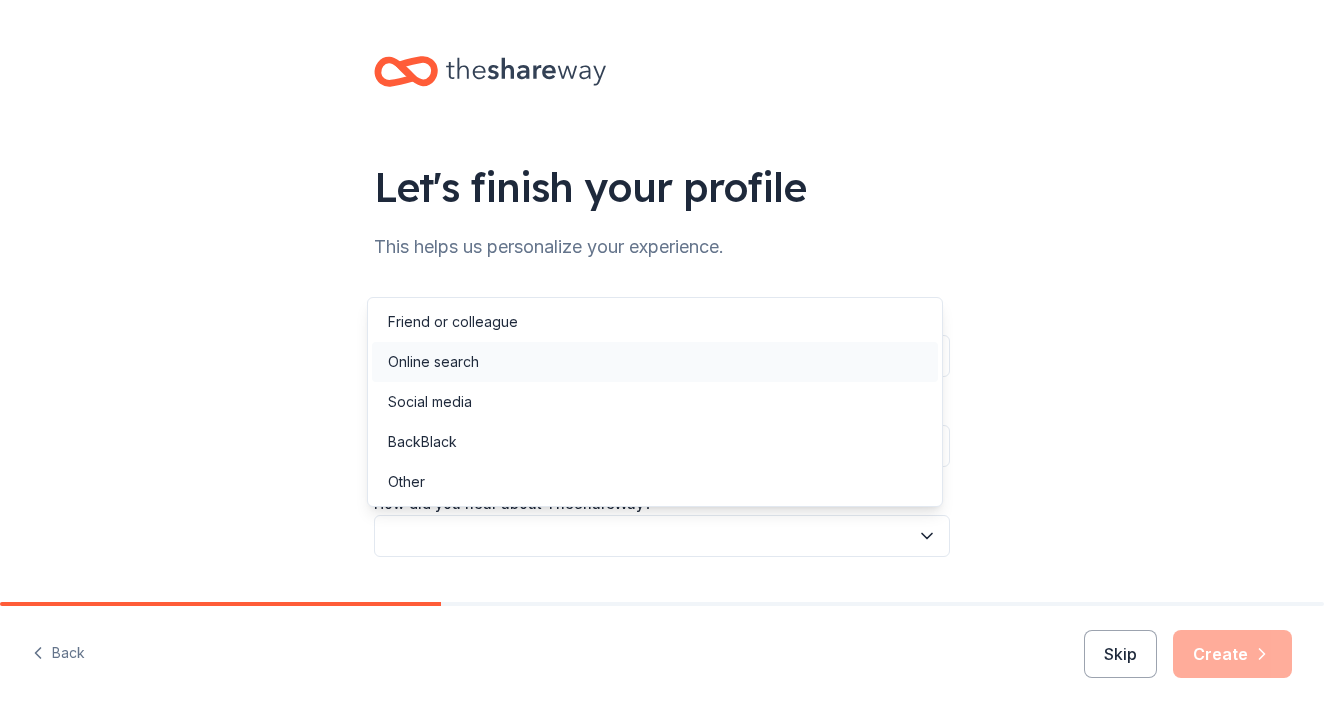 click on "Online search" at bounding box center [433, 362] 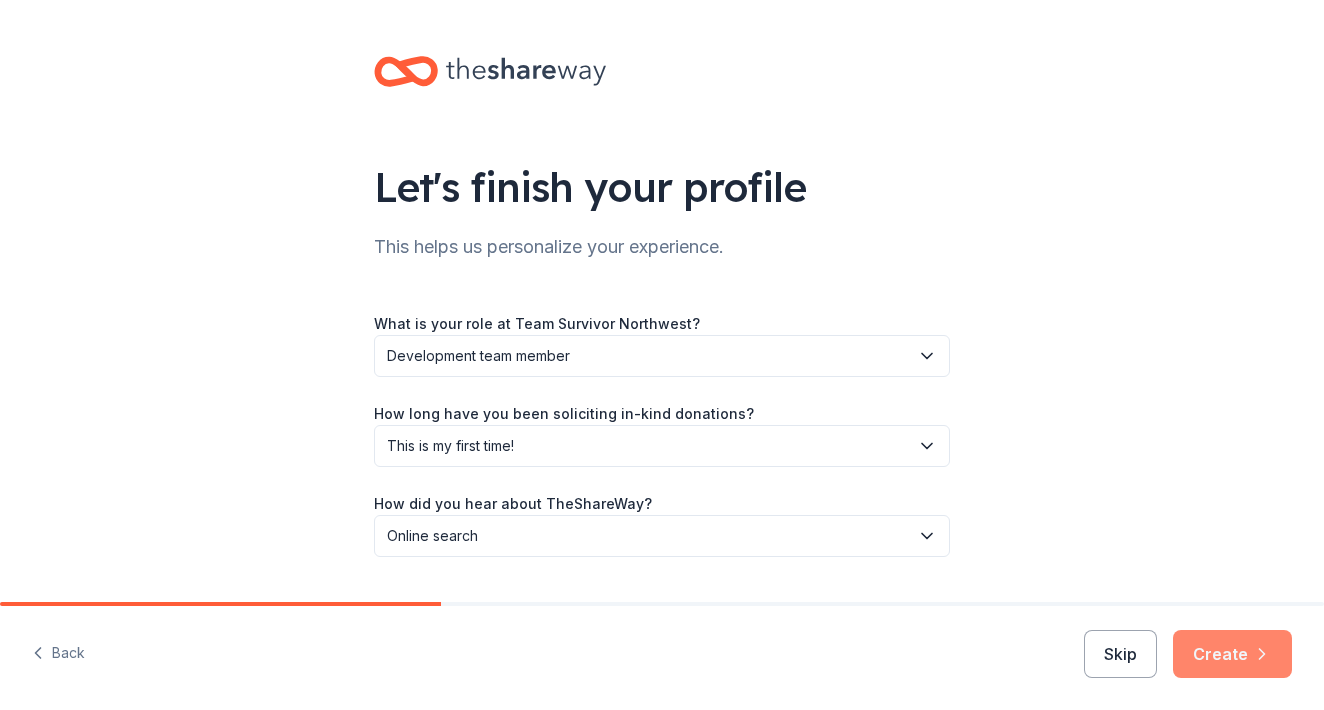 click on "Create" at bounding box center (1232, 654) 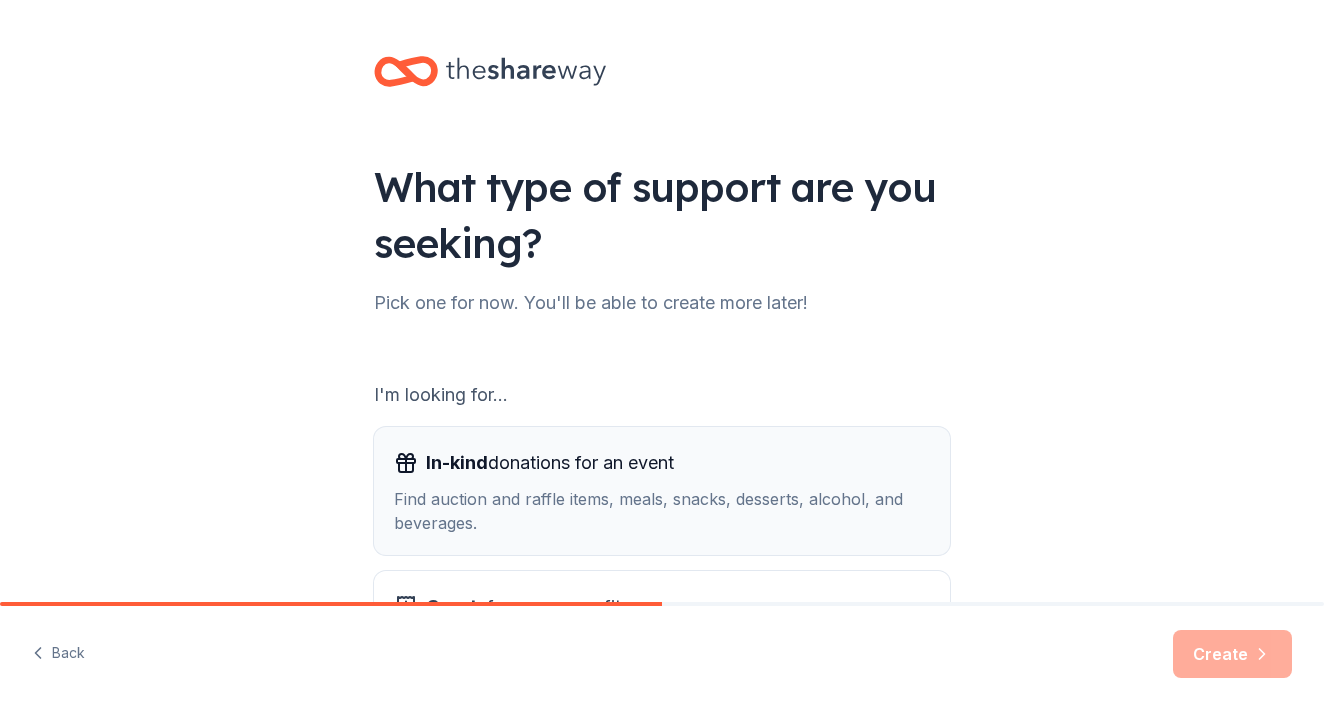 click on "Find auction and raffle items, meals, snacks, desserts, alcohol, and beverages." at bounding box center [662, 511] 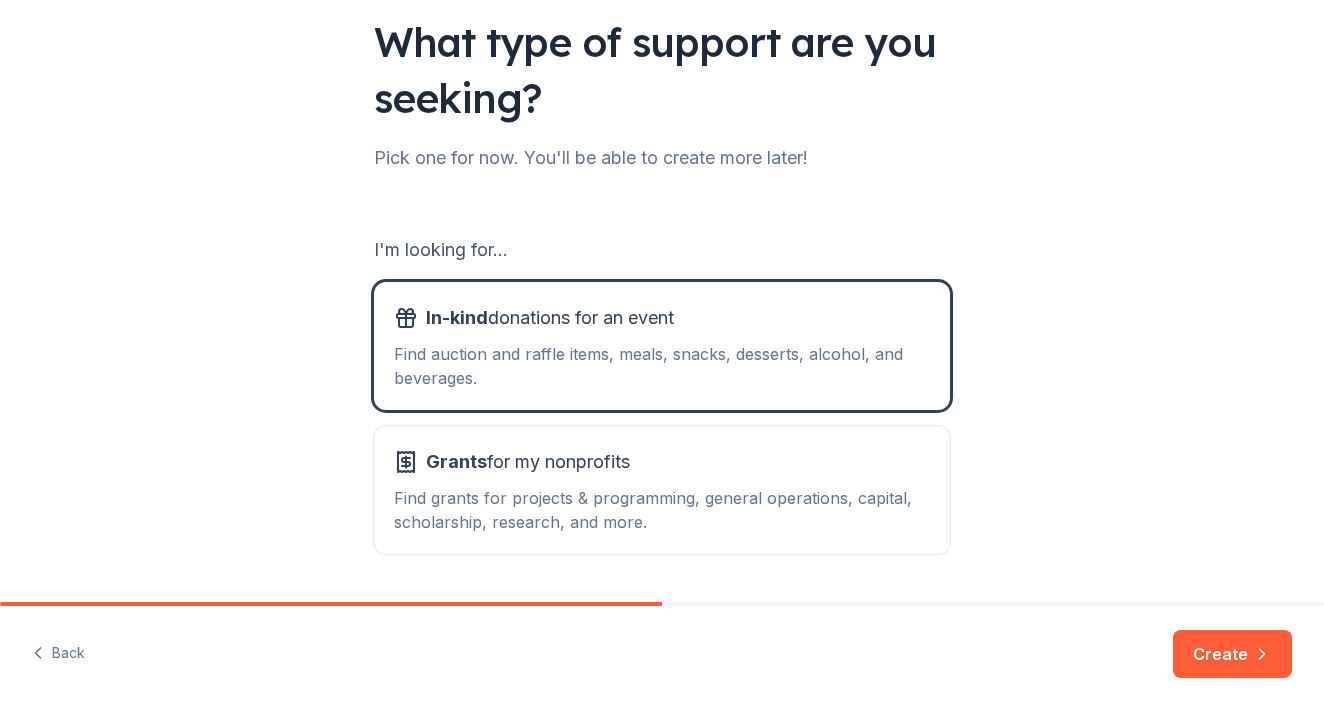 scroll, scrollTop: 205, scrollLeft: 0, axis: vertical 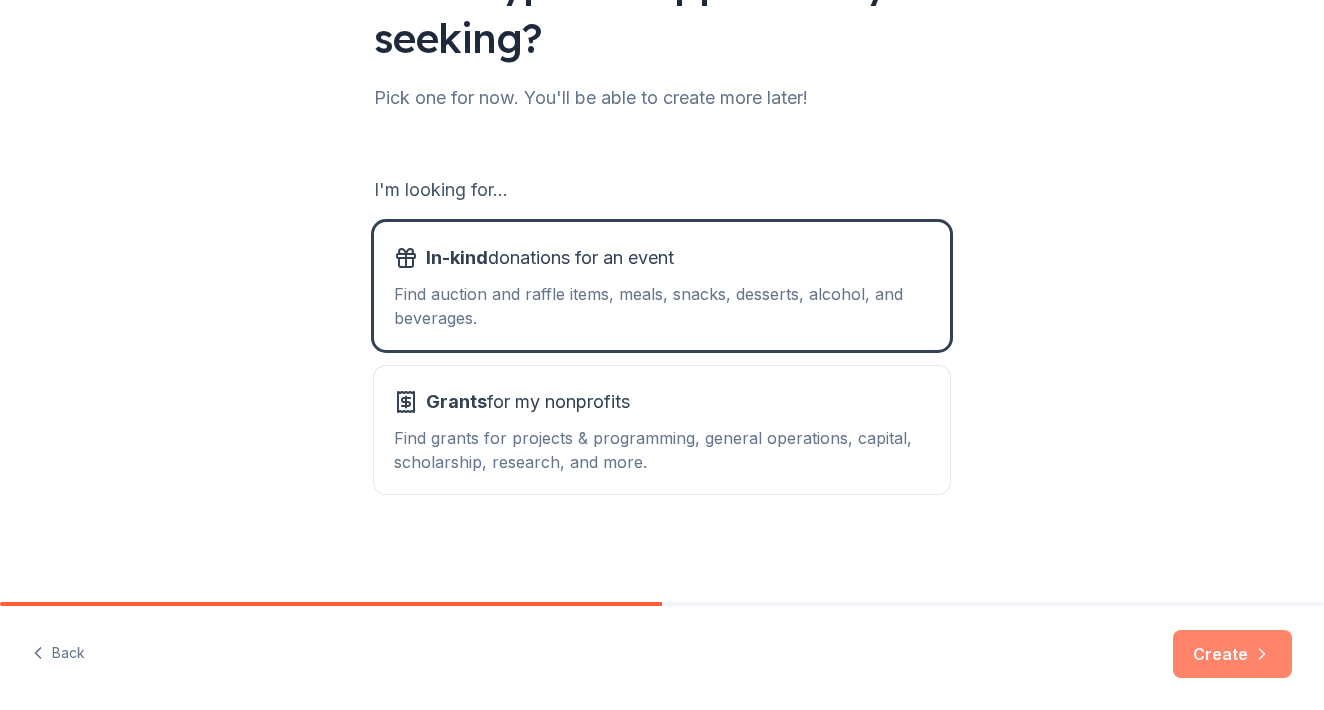 click on "Create" at bounding box center (1232, 654) 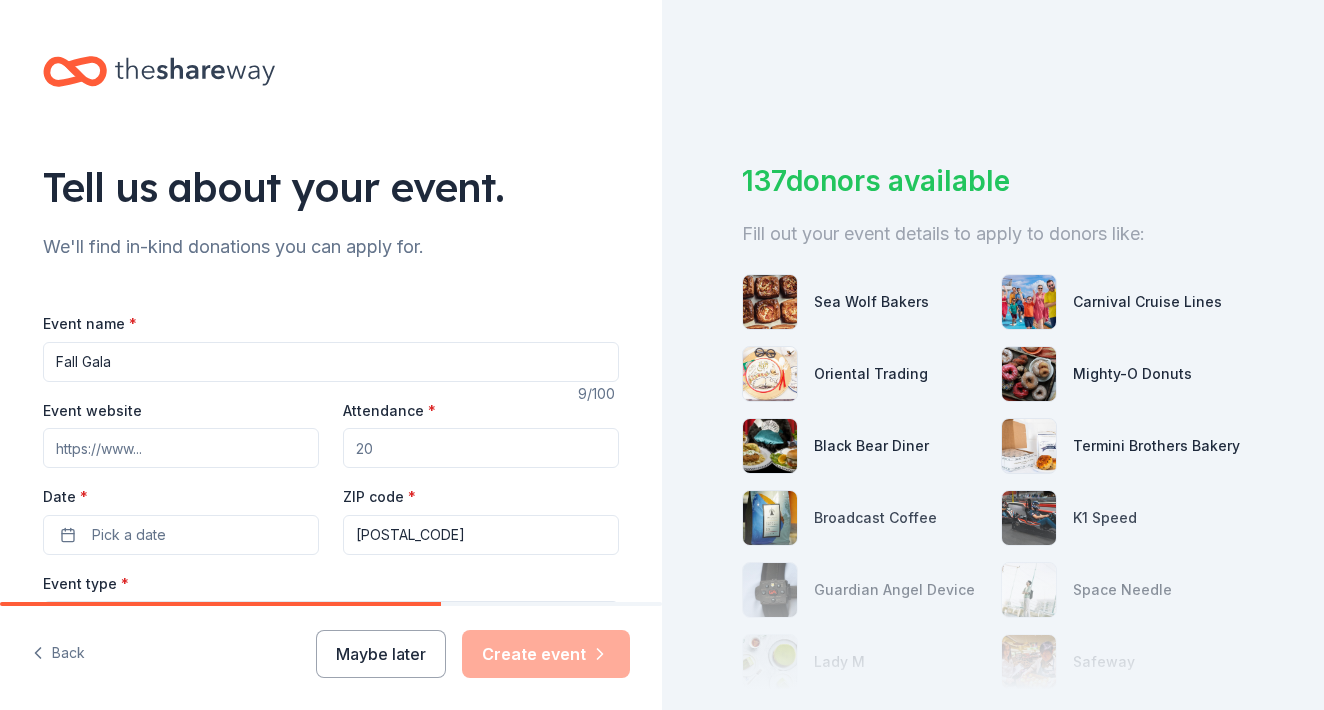 type on "Fall Gala" 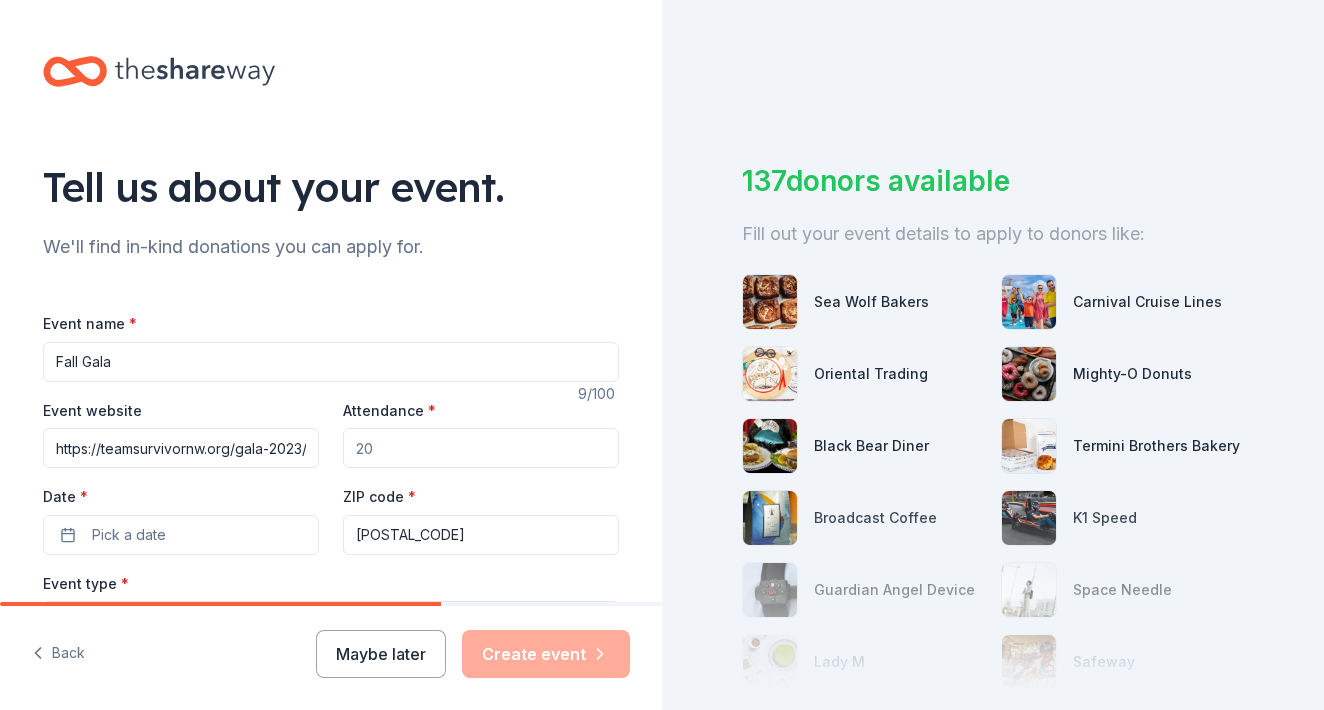 type on "https://teamsurvivornw.org/gala-2023/2025-gala-save-the-date/" 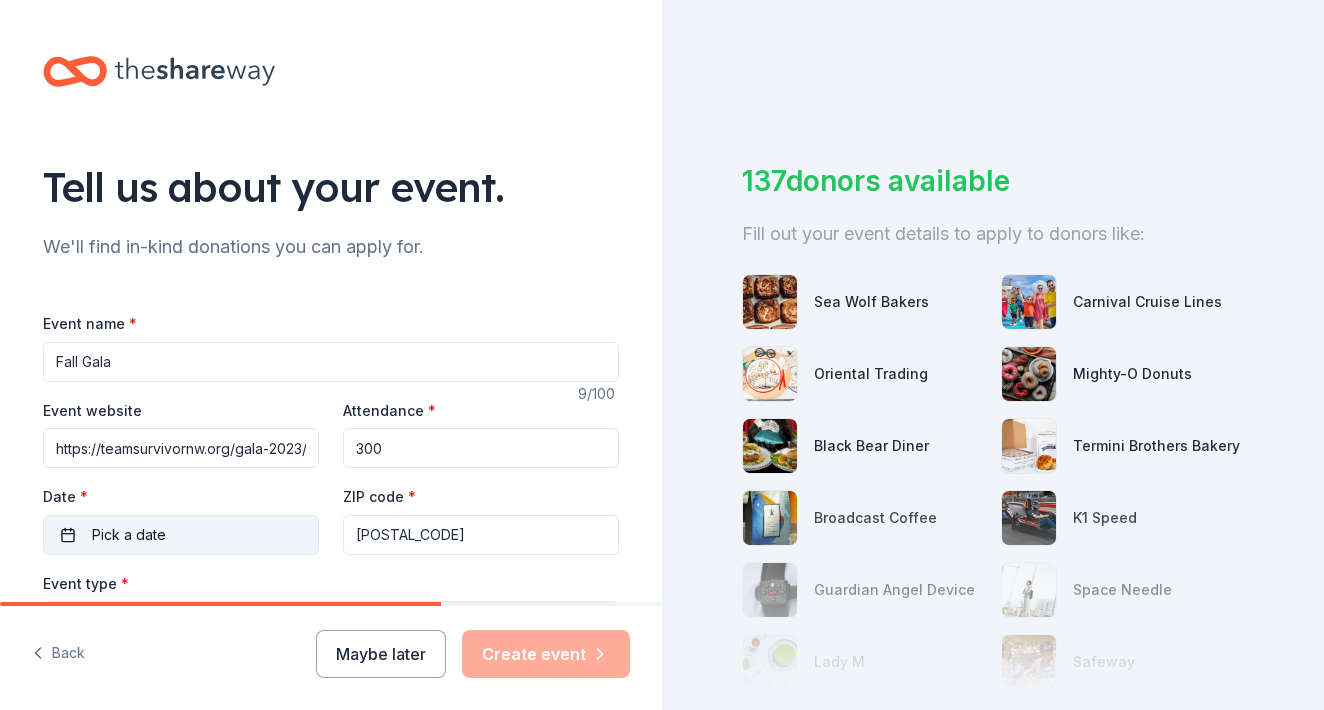 type on "300" 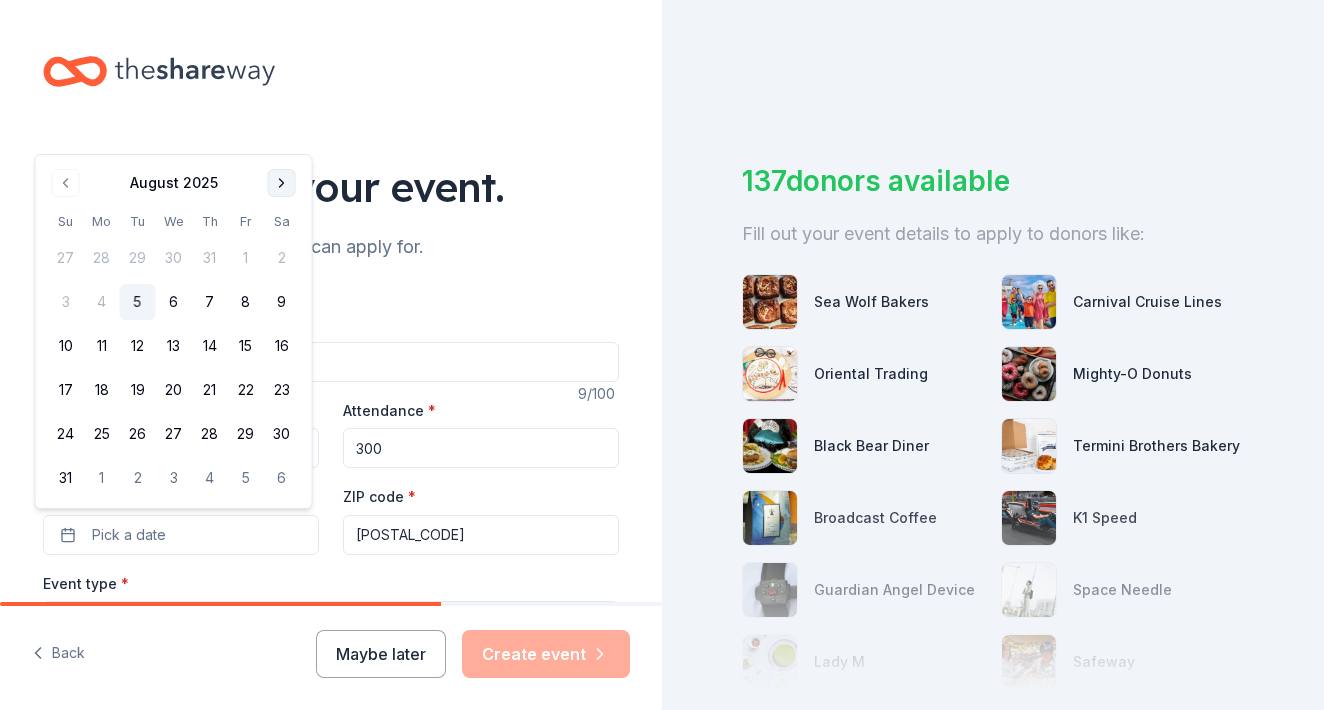 click at bounding box center (282, 183) 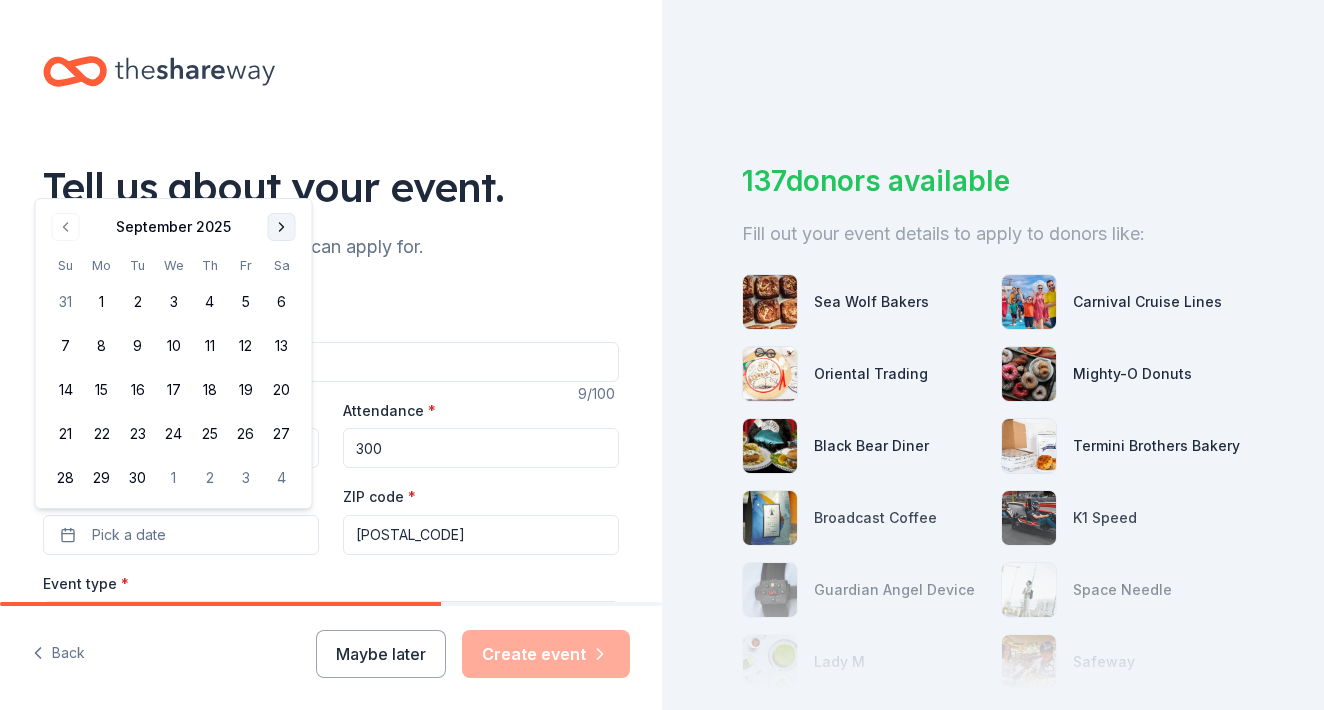 click at bounding box center [282, 227] 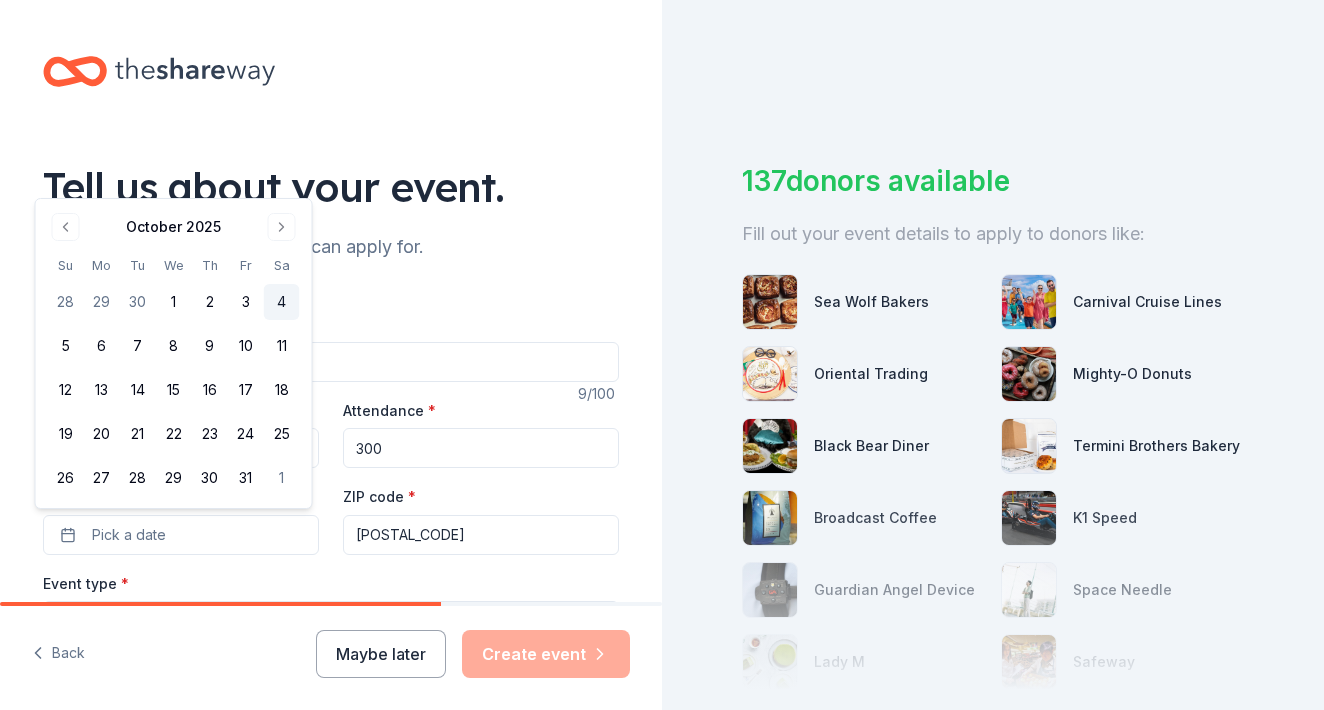 click on "4" at bounding box center [282, 302] 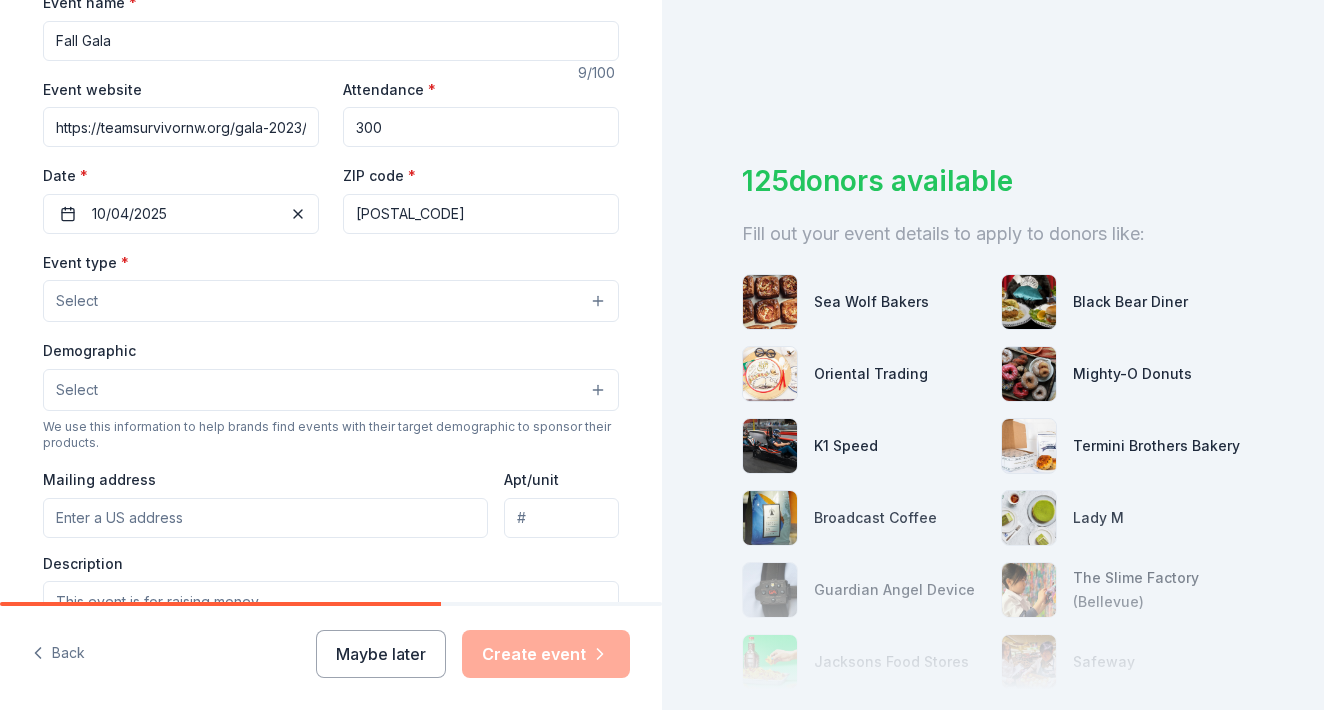 scroll, scrollTop: 341, scrollLeft: 0, axis: vertical 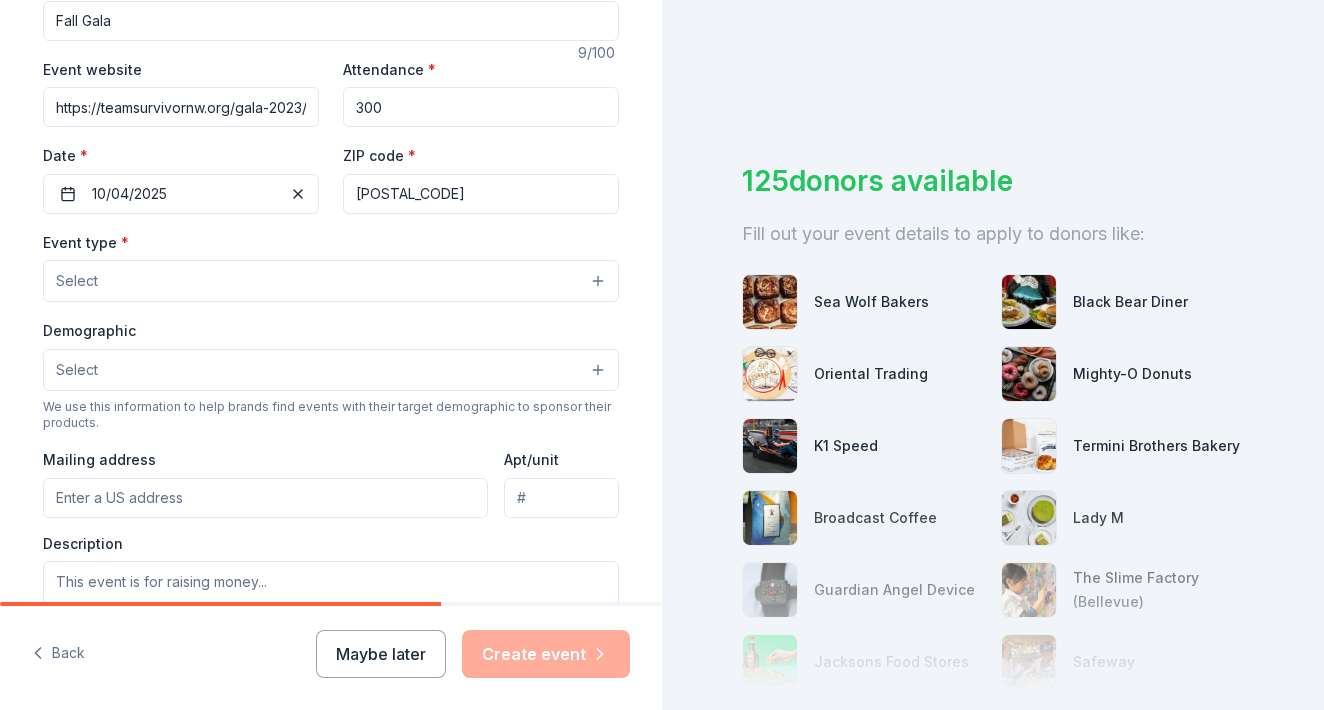click on "Select" at bounding box center [331, 281] 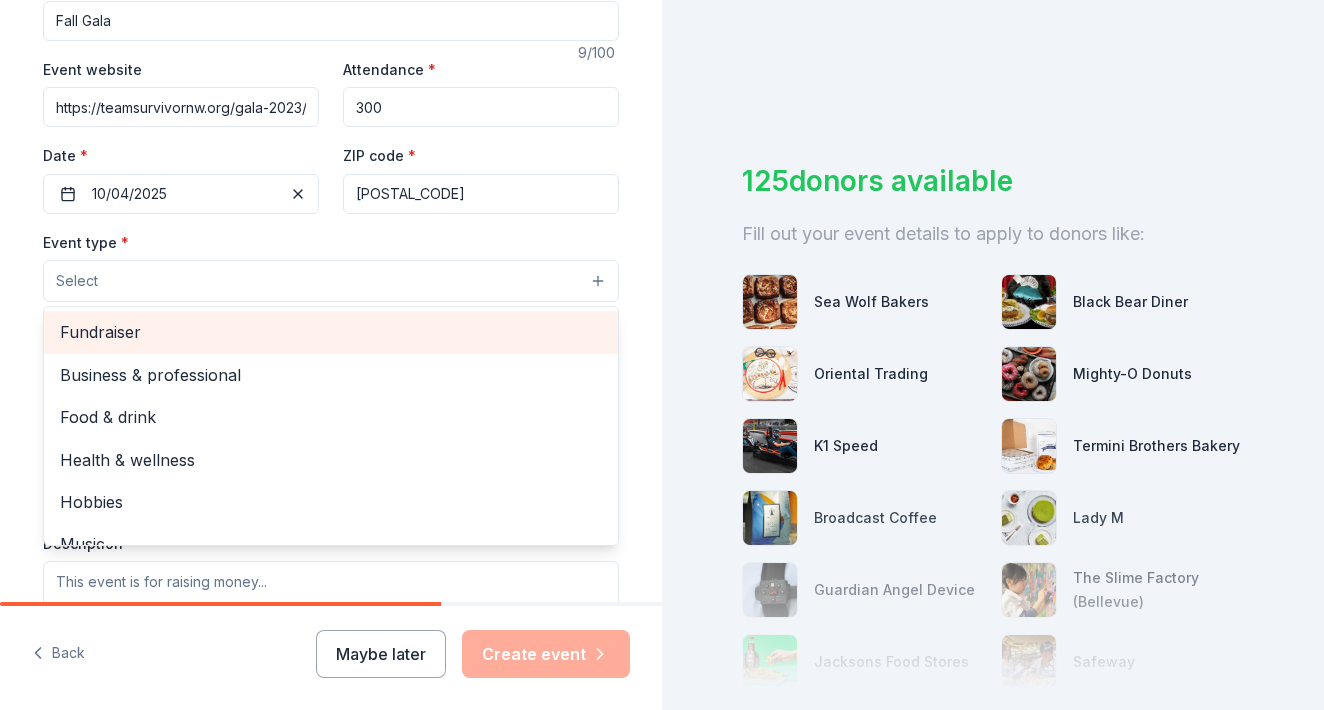 click on "Fundraiser" at bounding box center [331, 332] 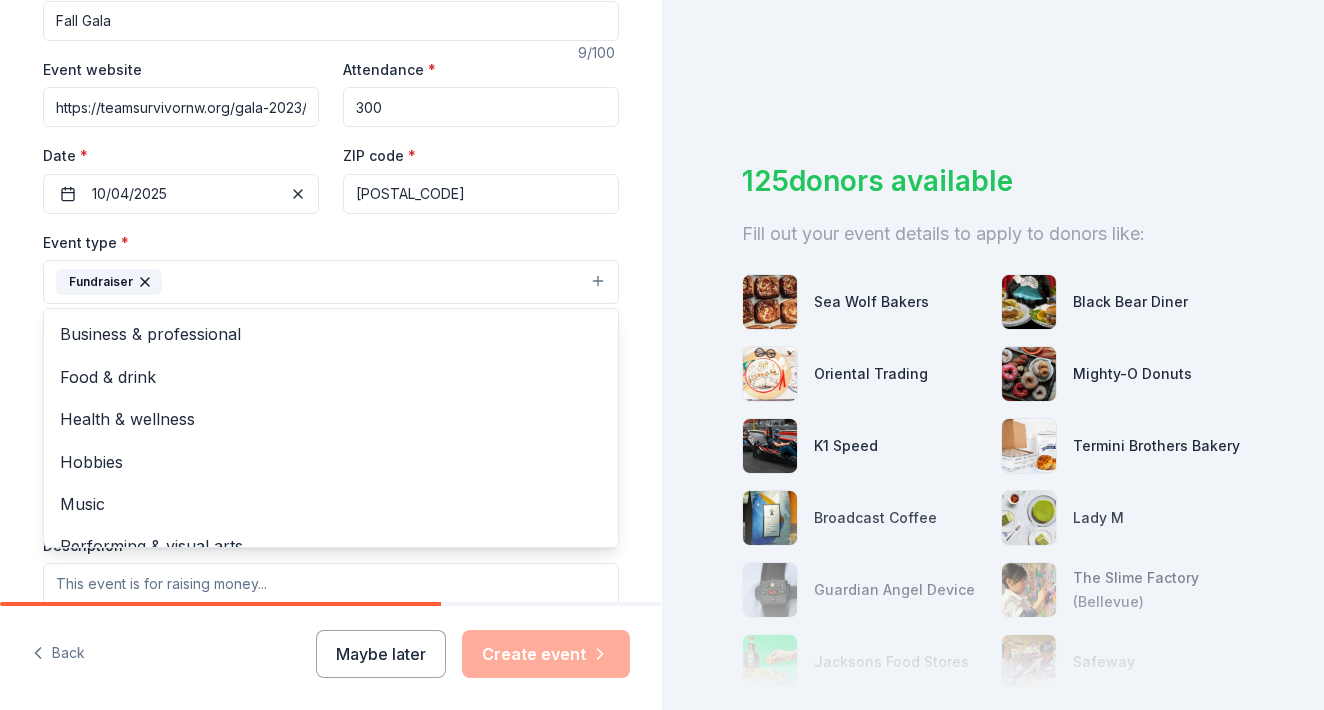 click on "Tell us about your event. We'll find in-kind donations you can apply for. Event name * Fall Gala 9 /100 Event website https://teamsurvivornw.org/gala-2023/2025-gala-save-the-date/ Attendance * 300 Date * 10/04/2025 ZIP code * 98105 Event type * Fundraiser Business & professional Food & drink Health & wellness Hobbies Music Performing & visual arts Demographic Select We use this information to help brands find events with their target demographic to sponsor their products. Mailing address Apt/unit Description What are you looking for? * Auction & raffle Meals Snacks Desserts Alcohol Beverages Send me reminders Email me reminders of donor application deadlines Recurring event" at bounding box center [331, 325] 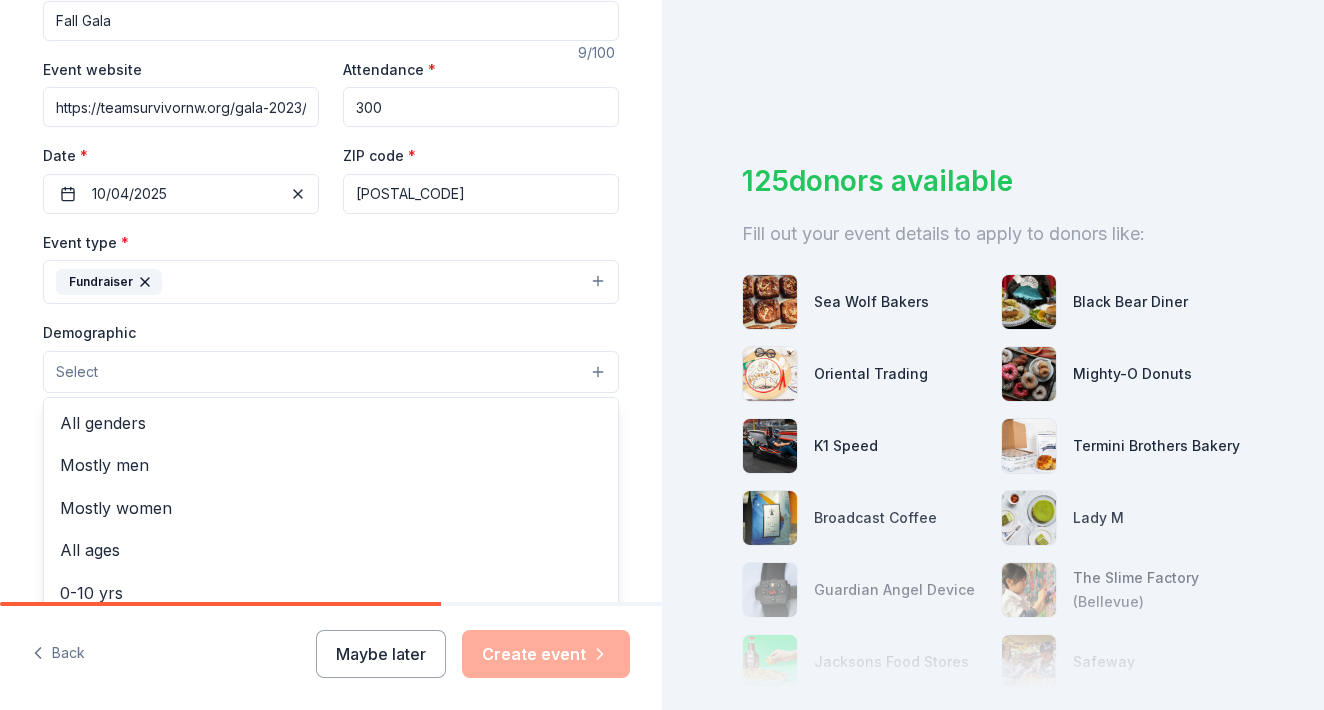 click on "Select" at bounding box center (331, 372) 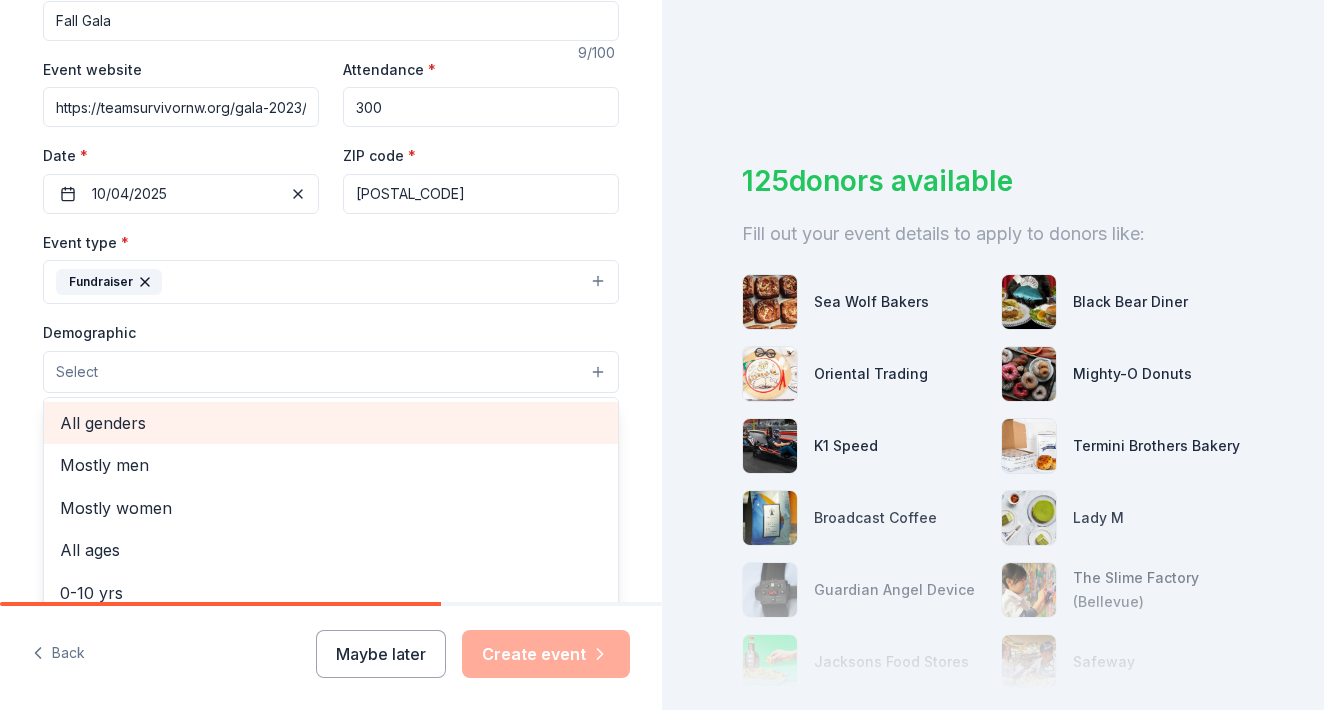 click on "All genders" at bounding box center [331, 423] 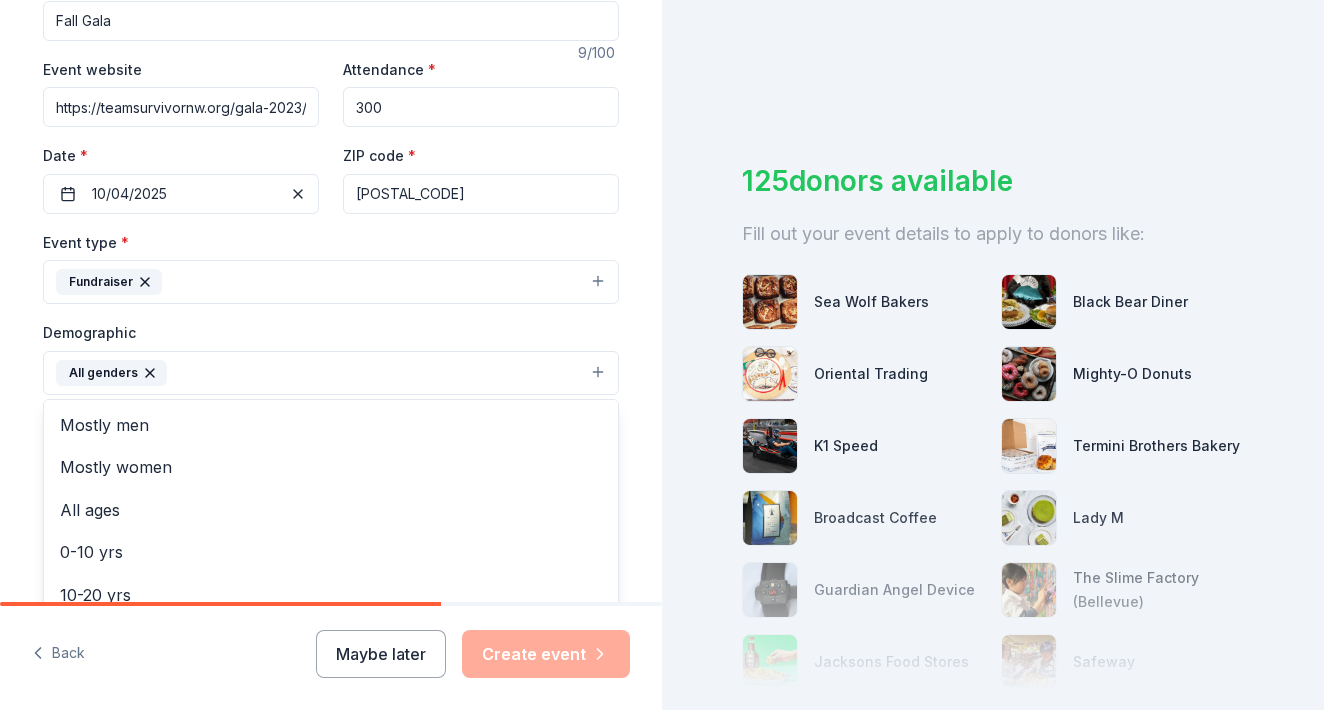 click on "Tell us about your event. We'll find in-kind donations you can apply for. Event name * Fall Gala 9 /100 Event website https://teamsurvivornw.org/gala-2023/2025-gala-save-the-date/ Attendance * 300 Date * 10/04/2025 ZIP code * 98105 Event type * Fundraiser Demographic All genders Mostly men Mostly women All ages 0-10 yrs 10-20 yrs 20-30 yrs 30-40 yrs 40-50 yrs 50-60 yrs 60-70 yrs 70-80 yrs 80+ yrs We use this information to help brands find events with their target demographic to sponsor their products. Mailing address Apt/unit Description What are you looking for? * Auction & raffle Meals Snacks Desserts Alcohol Beverages Send me reminders Email me reminders of donor application deadlines Recurring event Back Maybe later Create event 125  donors available Fill out your event details to apply to donors like: Sea Wolf Bakers Black Bear Diner Oriental Trading Mighty-O Donuts K1 Speed Termini Brothers Bakery Broadcast Coffee Lady M Guardian Angel Device The Slime Factory (Bellevue) Jacksons Food Stores Safeway" at bounding box center [662, 355] 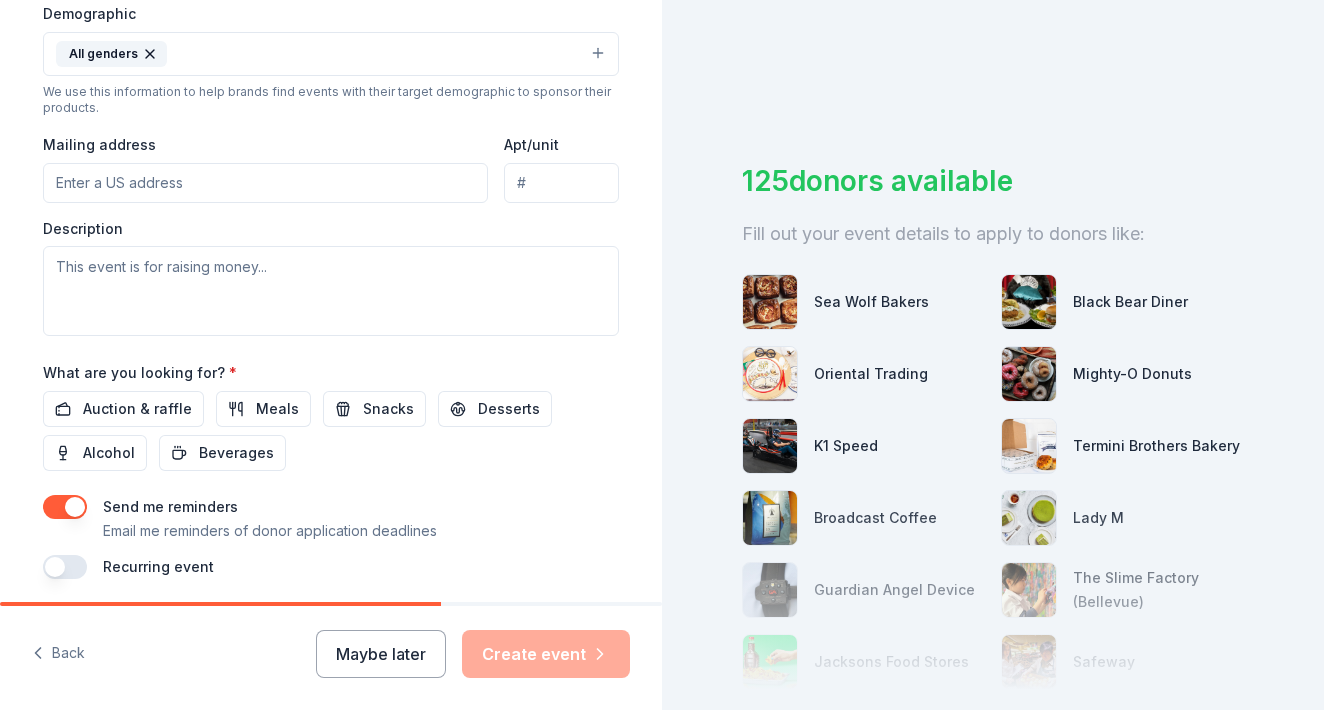 scroll, scrollTop: 728, scrollLeft: 0, axis: vertical 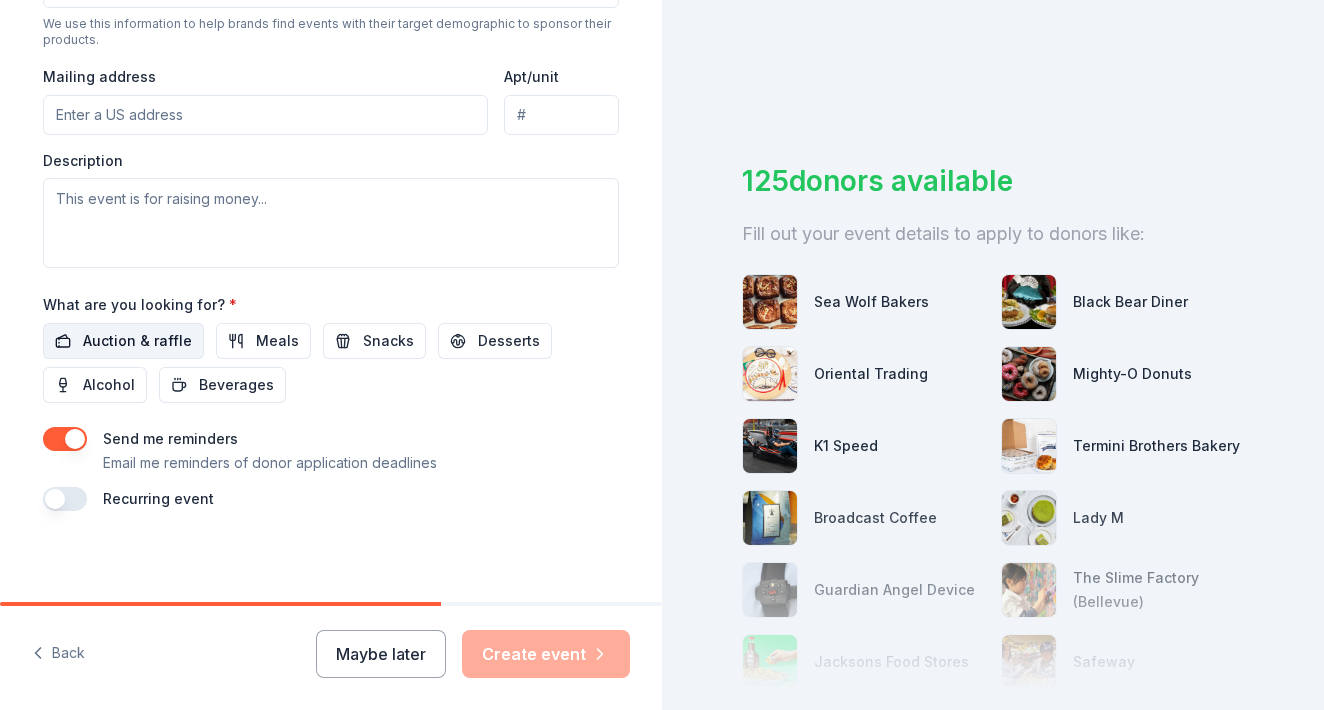 click on "Auction & raffle" at bounding box center [137, 341] 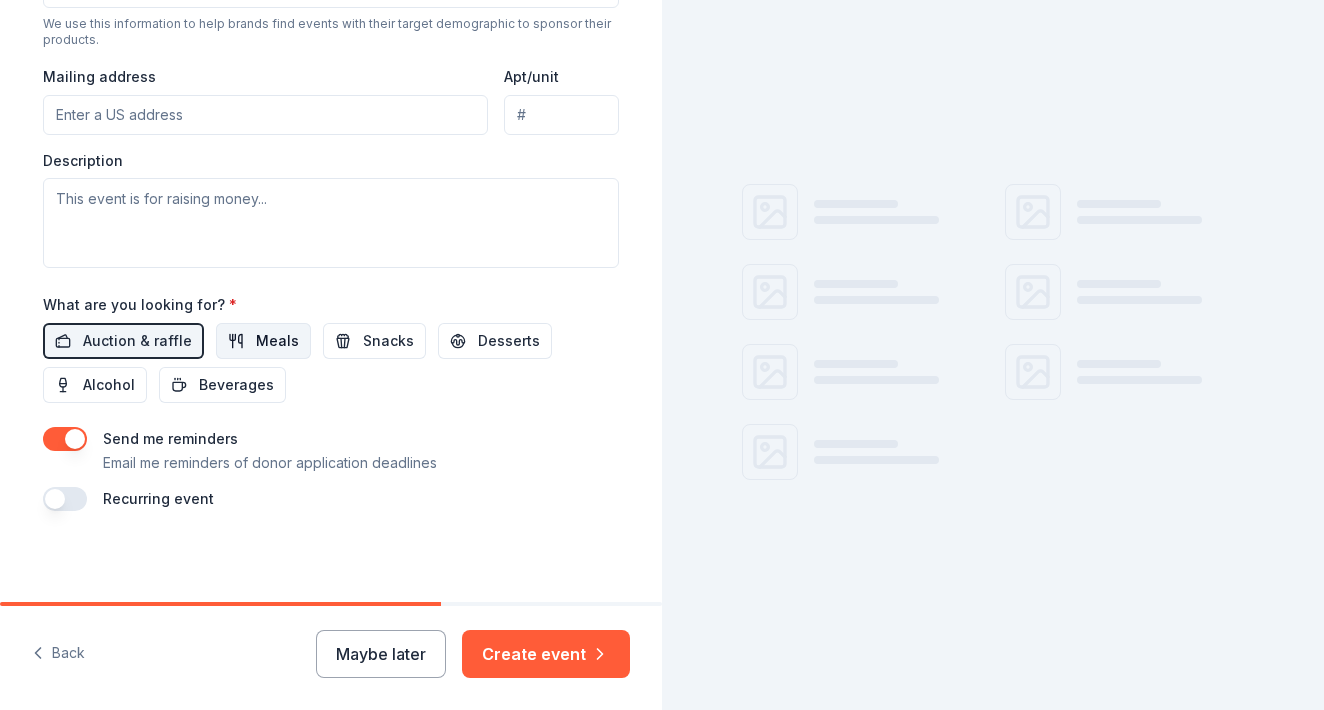 click on "Meals" at bounding box center [277, 341] 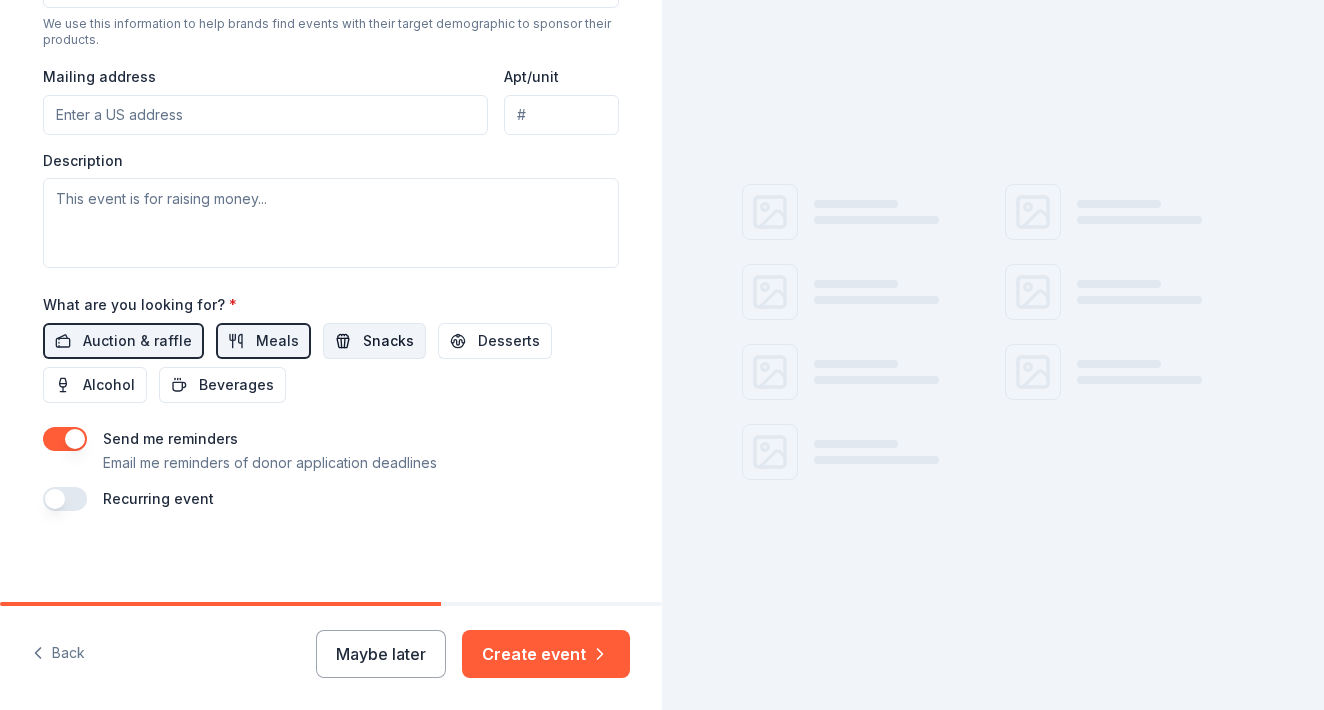 click on "Snacks" at bounding box center [388, 341] 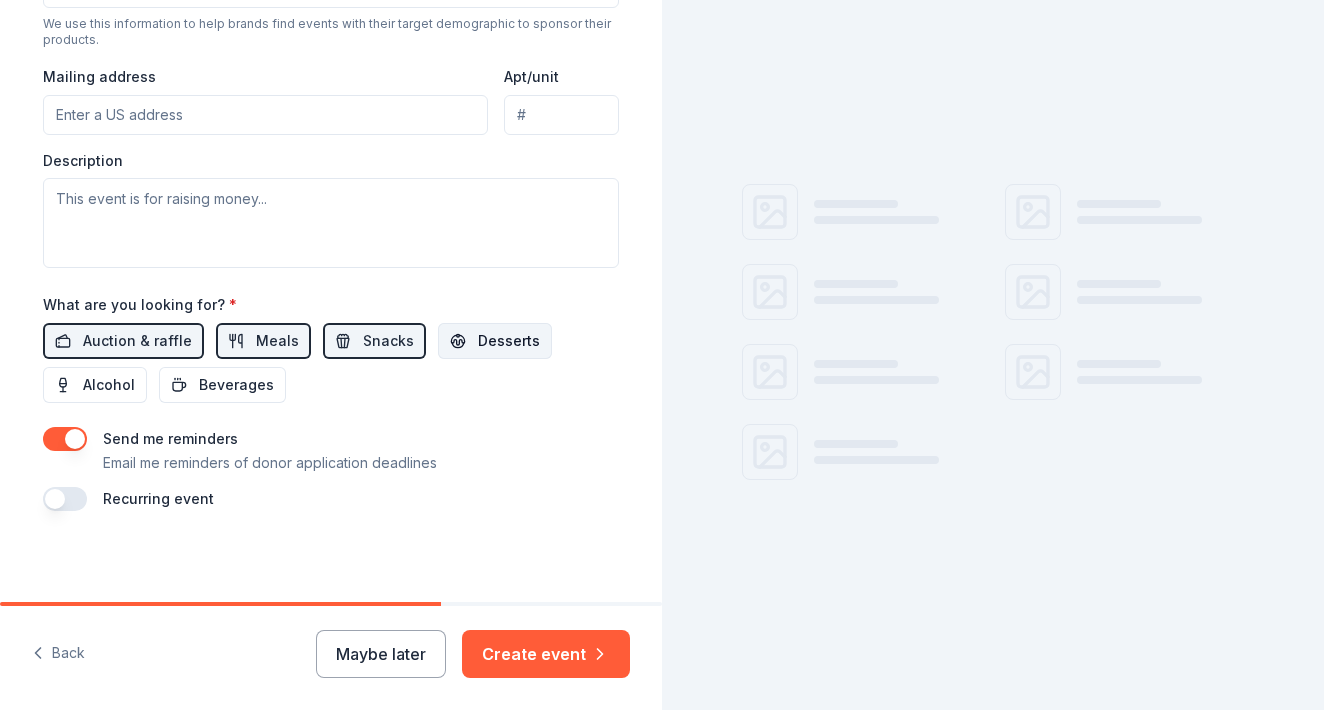 click on "Desserts" at bounding box center [509, 341] 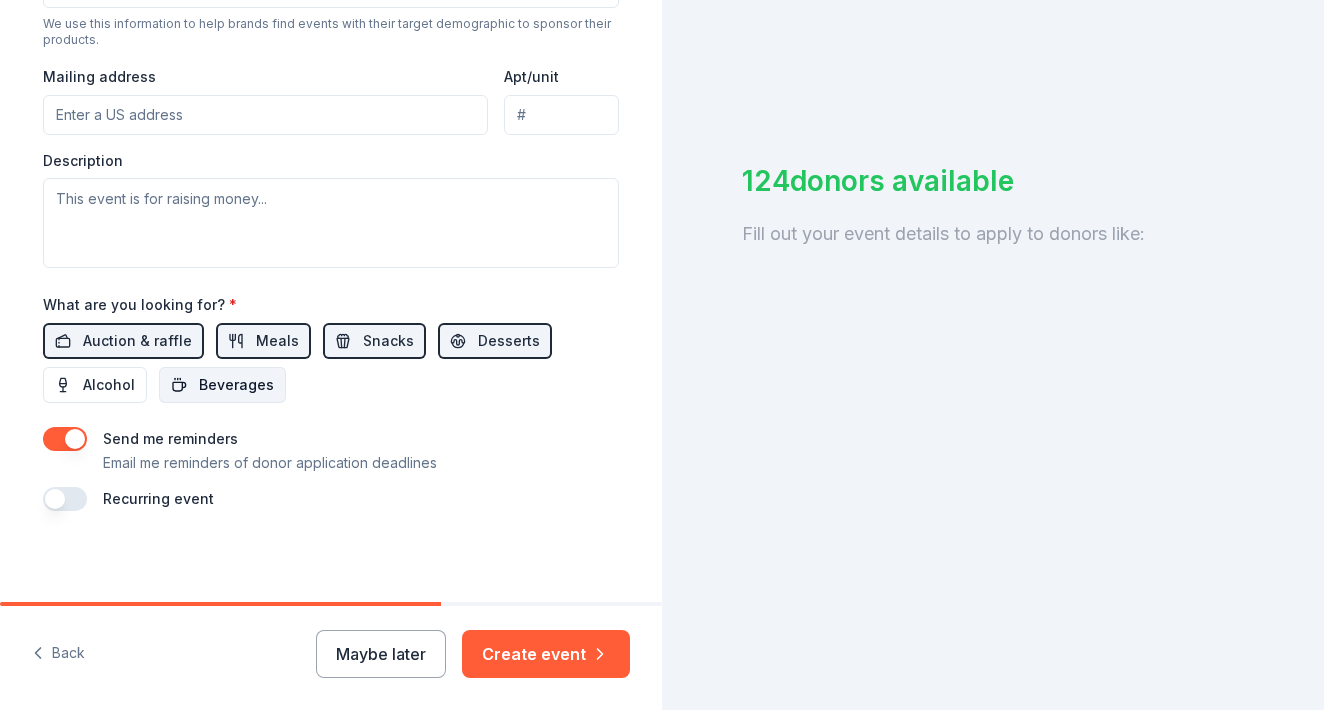 click on "Beverages" at bounding box center [236, 385] 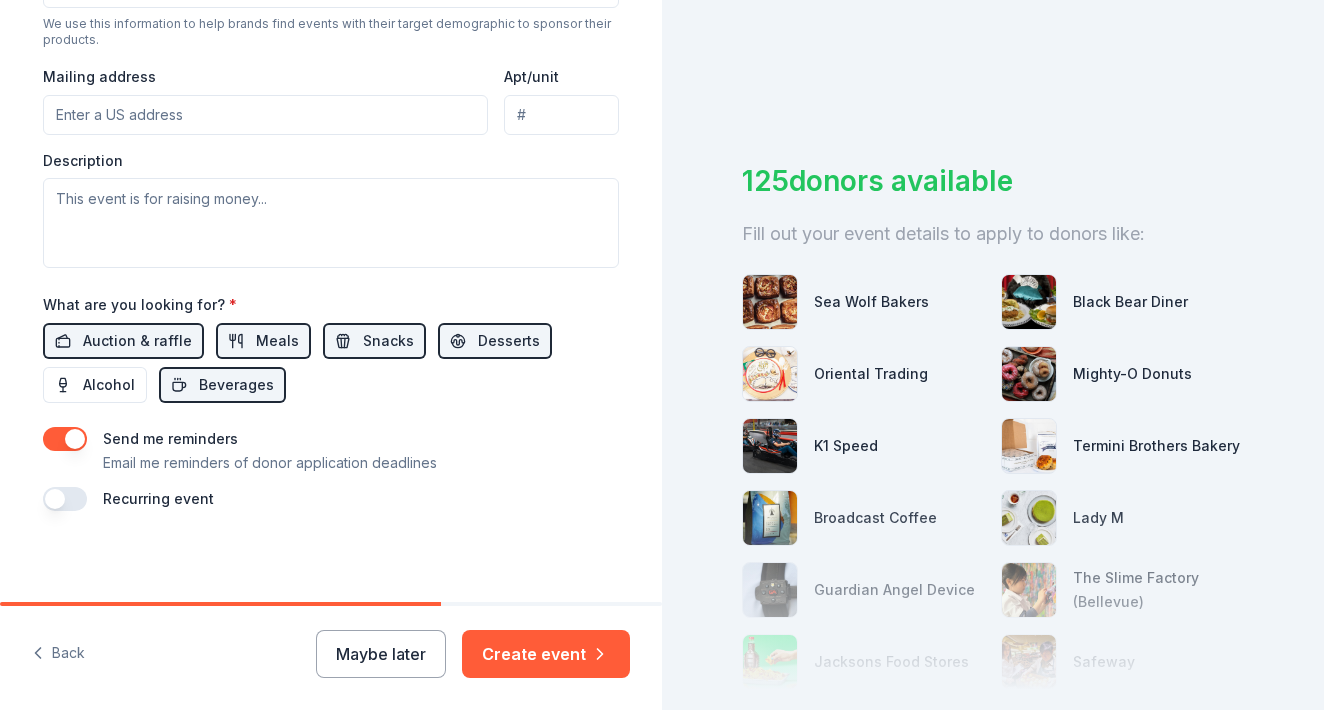 click at bounding box center [65, 499] 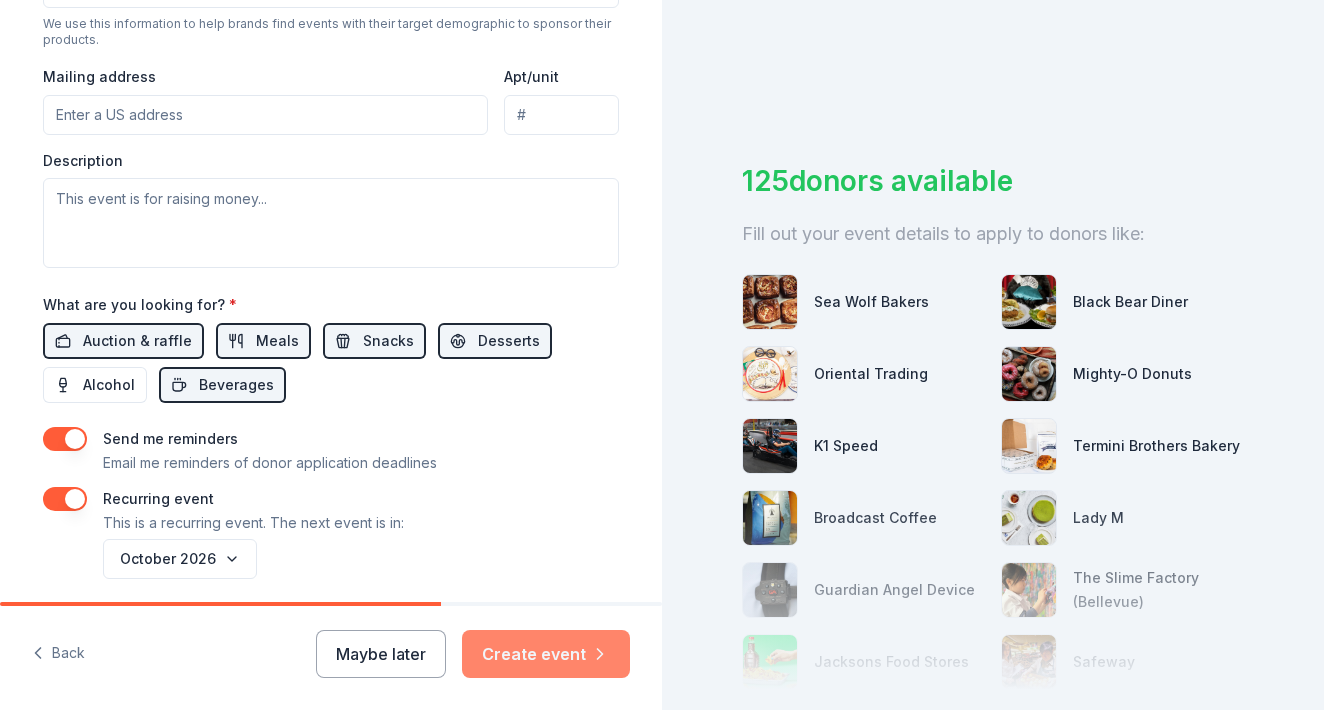 click on "Create event" at bounding box center (546, 654) 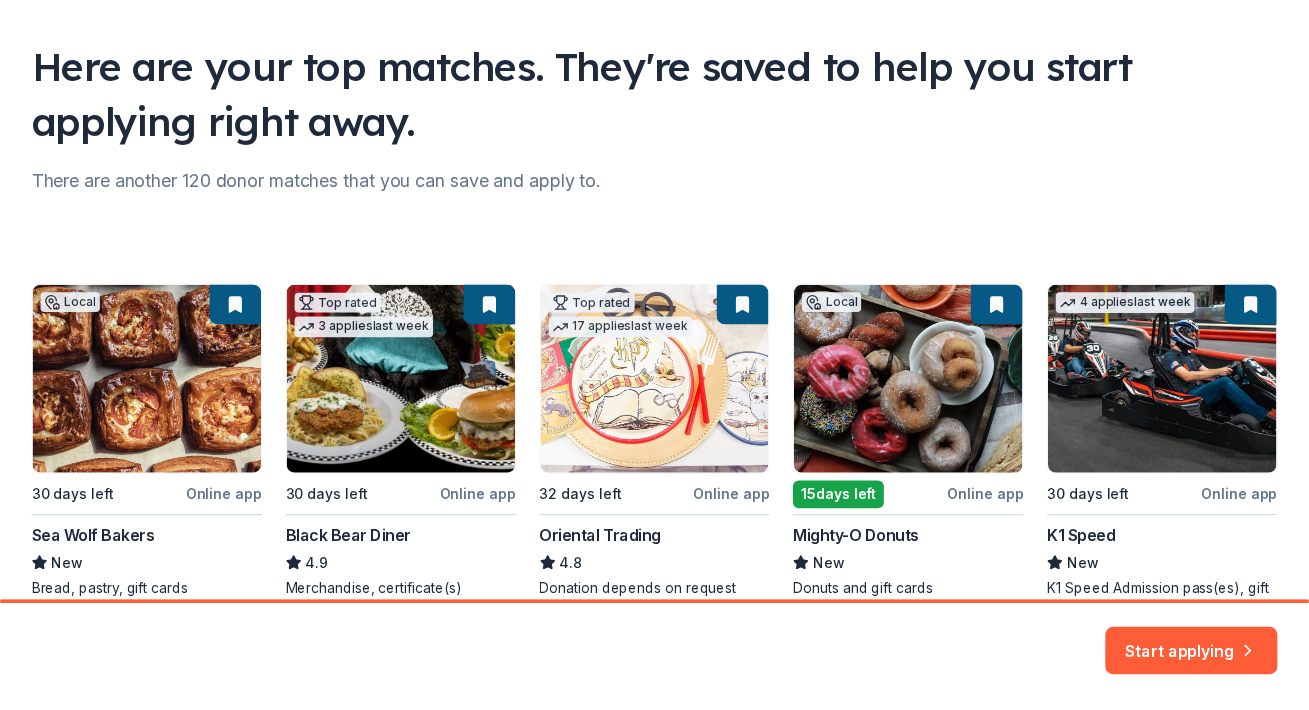 scroll, scrollTop: 223, scrollLeft: 0, axis: vertical 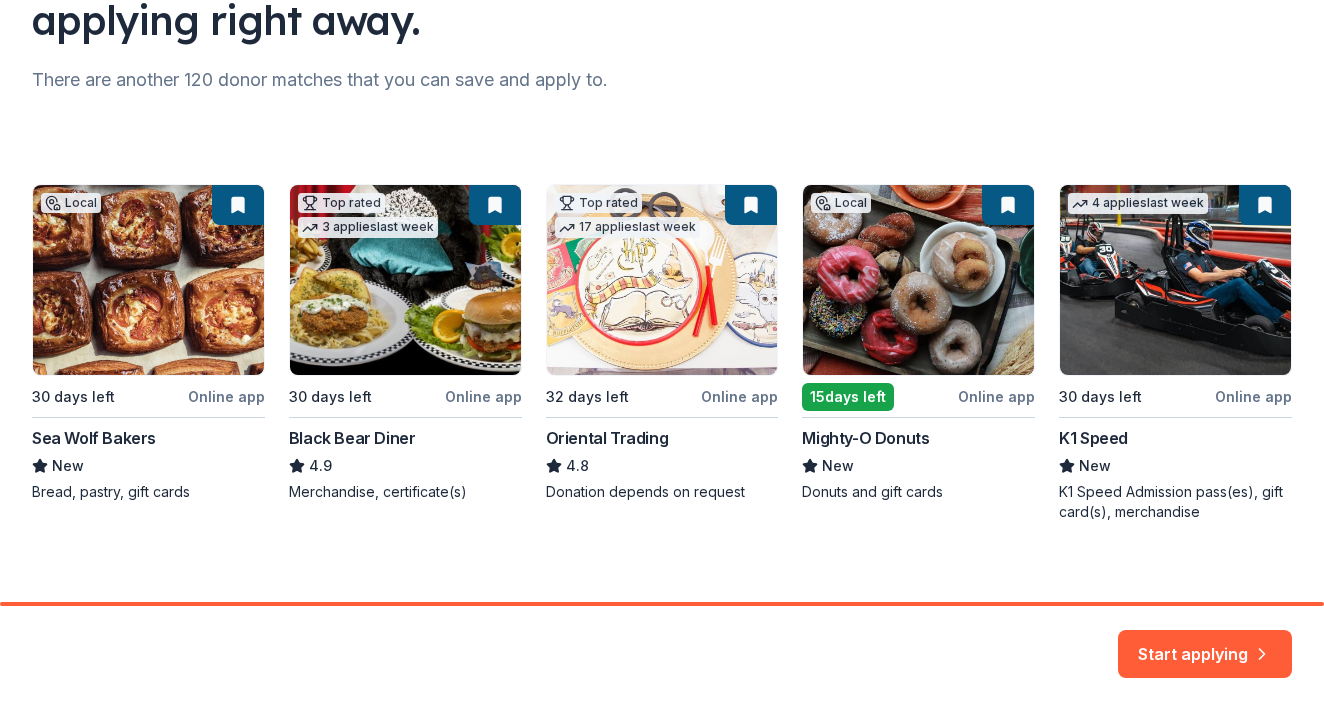 click on "Local 30 days left Online app Sea Wolf Bakers New Bread, pastry, gift cards Top rated 3   applies  last week 30 days left Online app Black Bear Diner 4.9 Merchandise, certificate(s) Top rated 17   applies  last week 32 days left Online app Oriental Trading 4.8 Donation depends on request Local 15  days left Online app Mighty-O Donuts New Donuts and gift cards 4   applies  last week 30 days left Online app K1 Speed New K1 Speed Admission pass(es), gift card(s), merchandise" at bounding box center (662, 353) 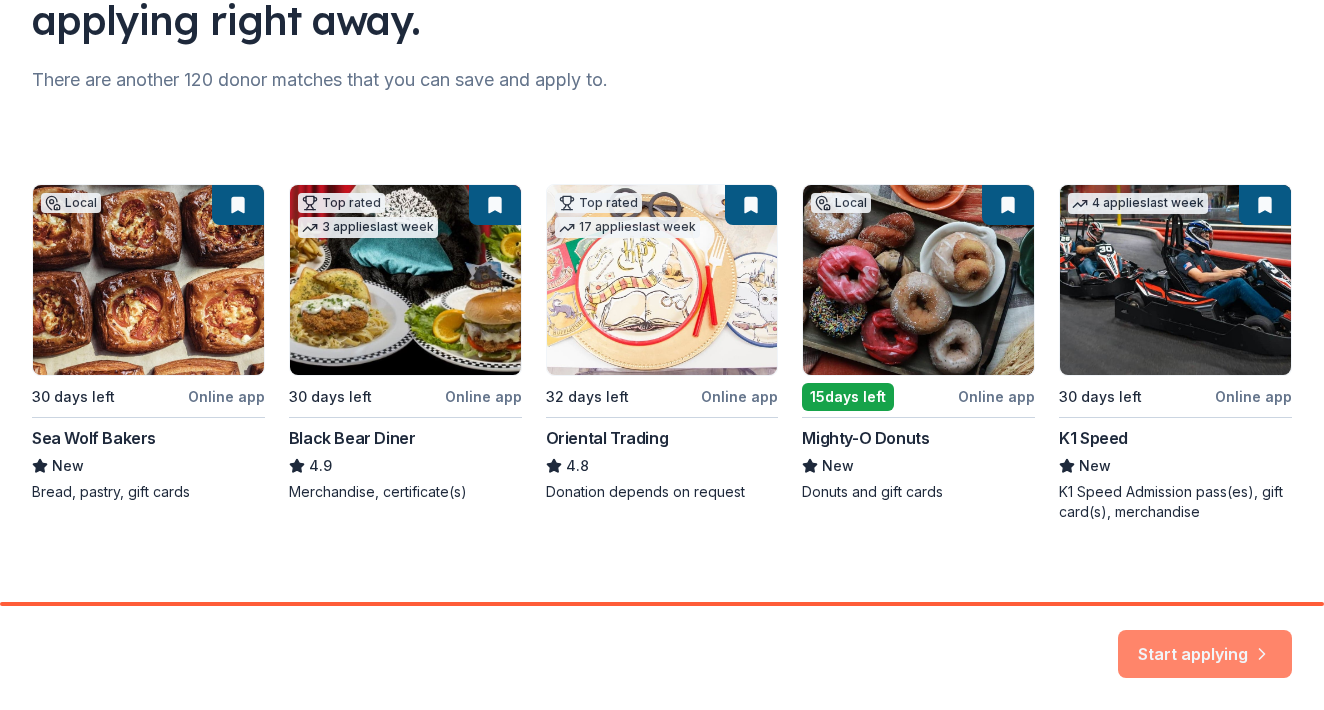 click on "Start applying" at bounding box center (1205, 642) 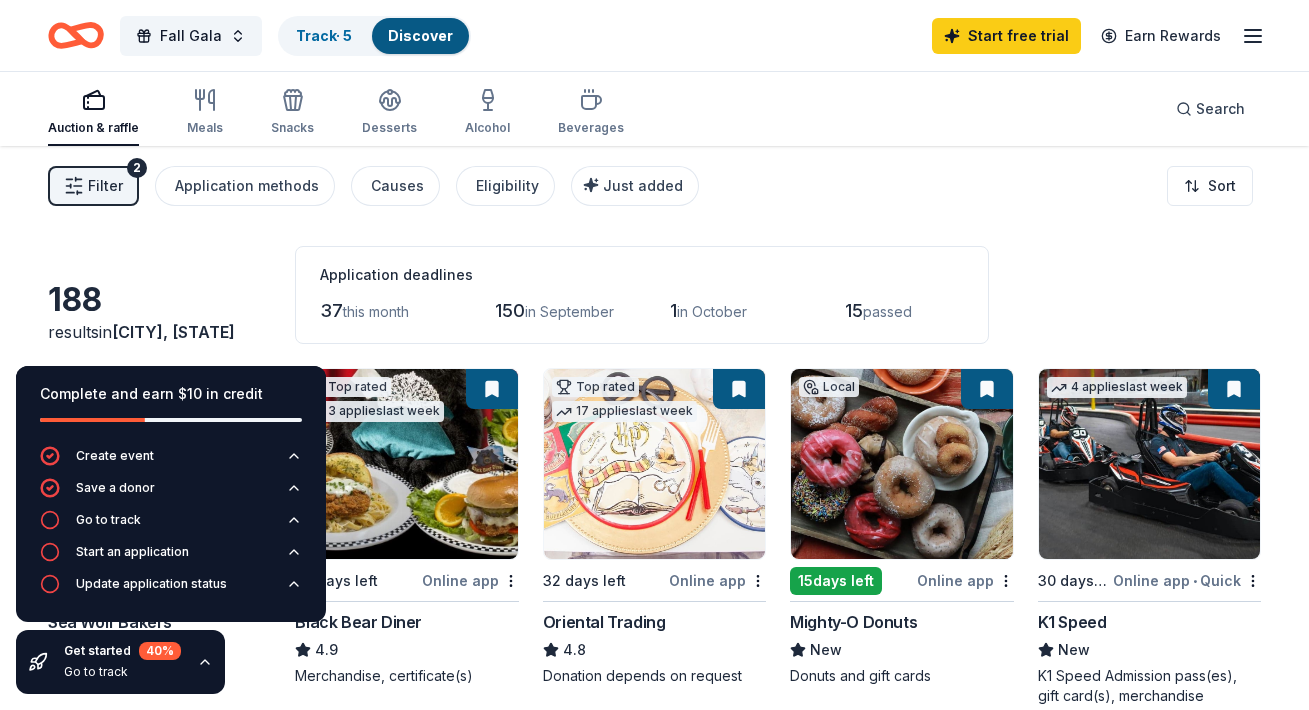click on "15  days left" at bounding box center [836, 581] 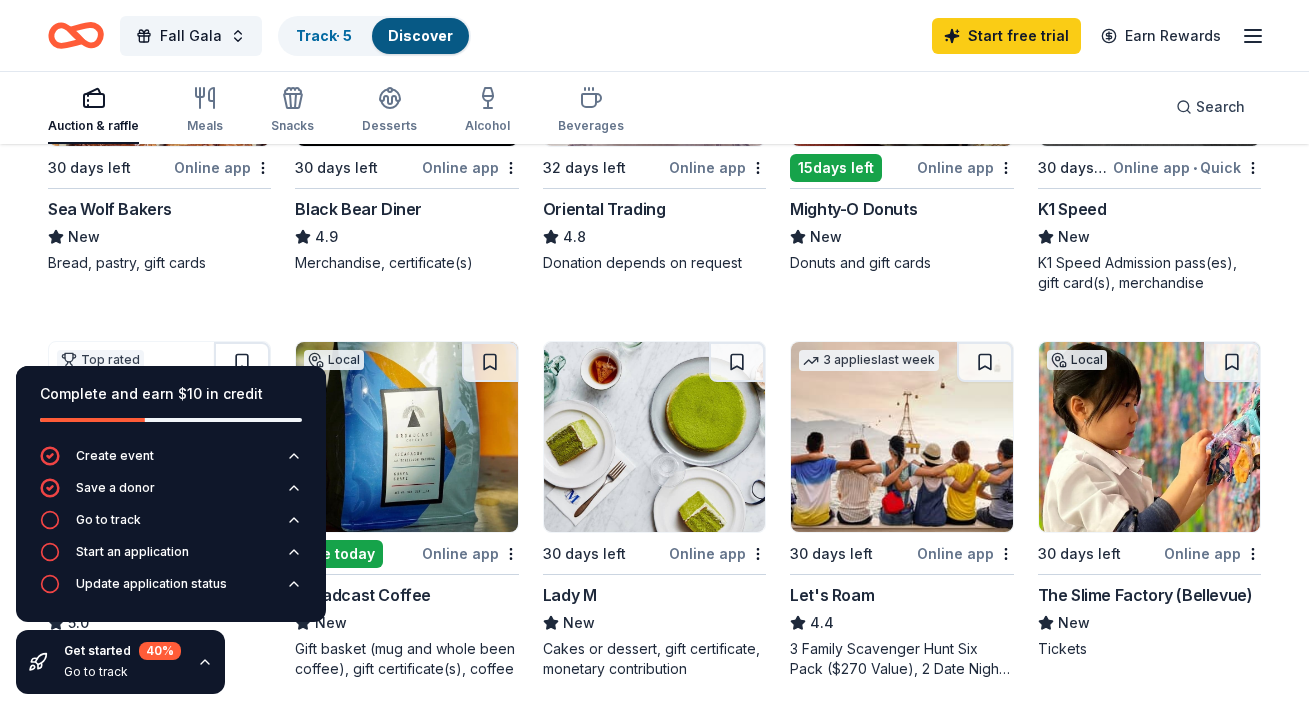 scroll, scrollTop: 417, scrollLeft: 0, axis: vertical 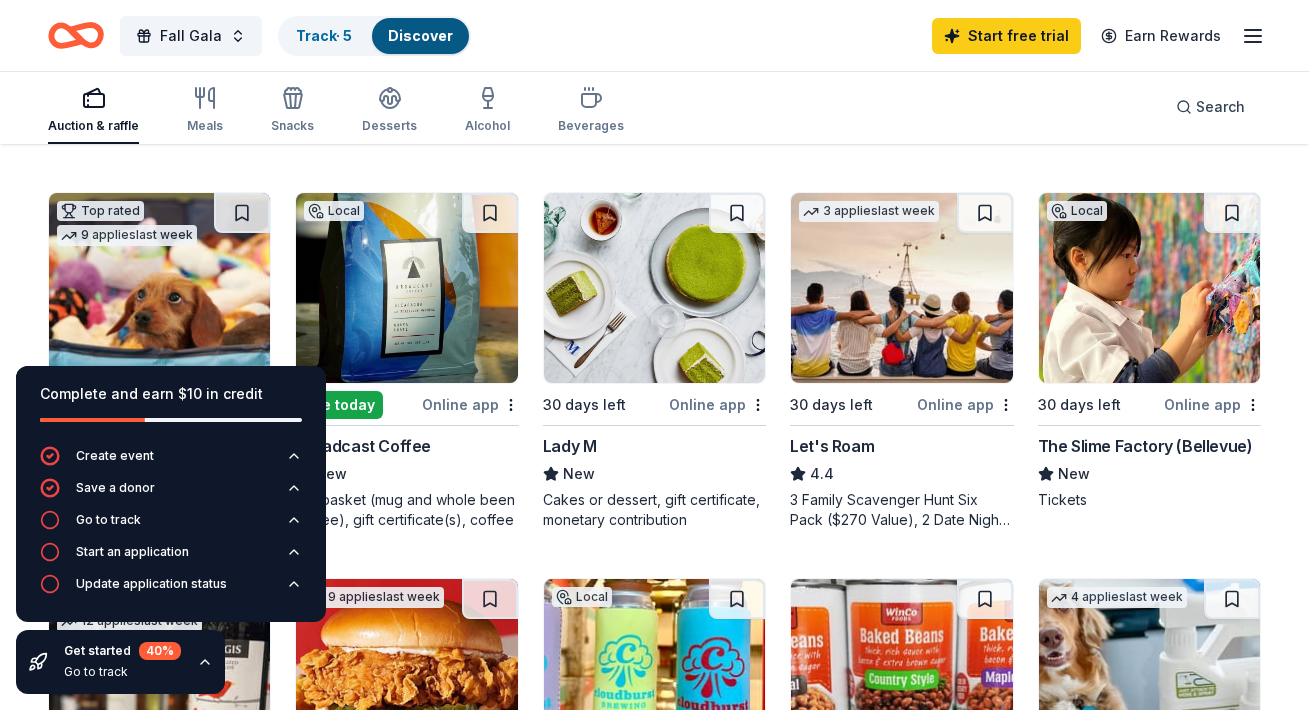 click at bounding box center [1149, 288] 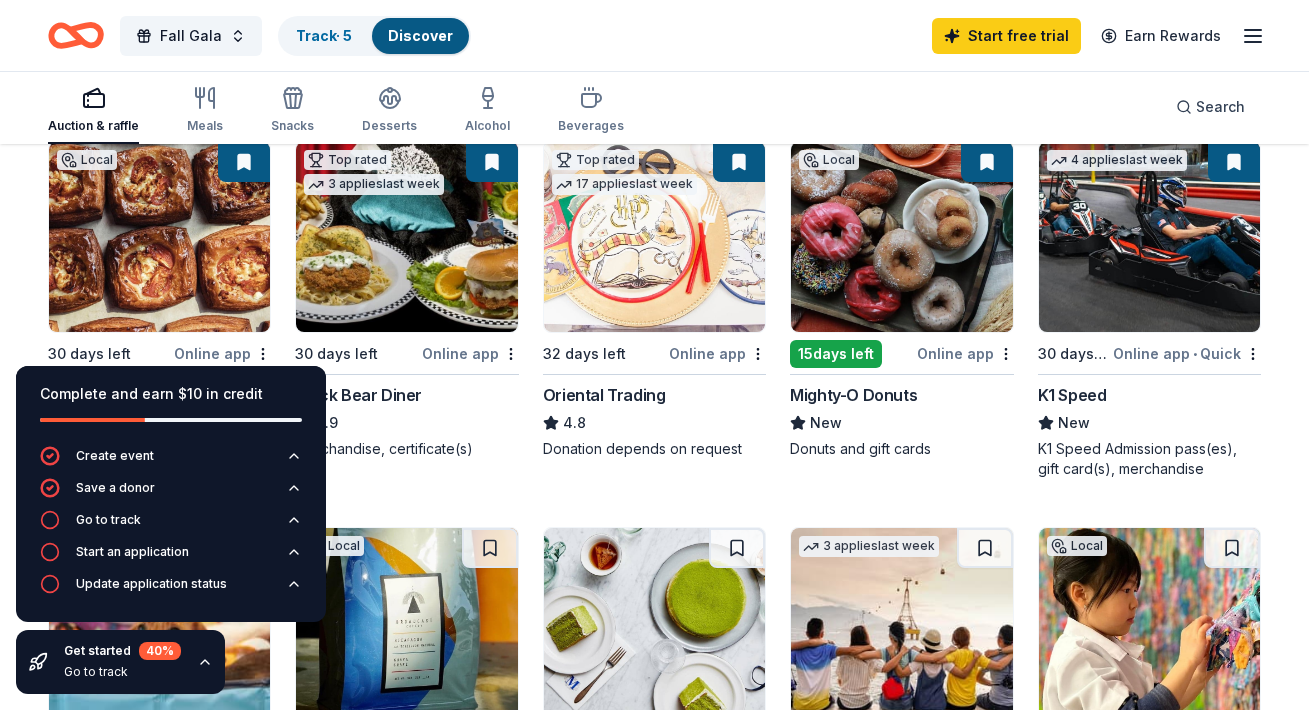 scroll, scrollTop: 140, scrollLeft: 0, axis: vertical 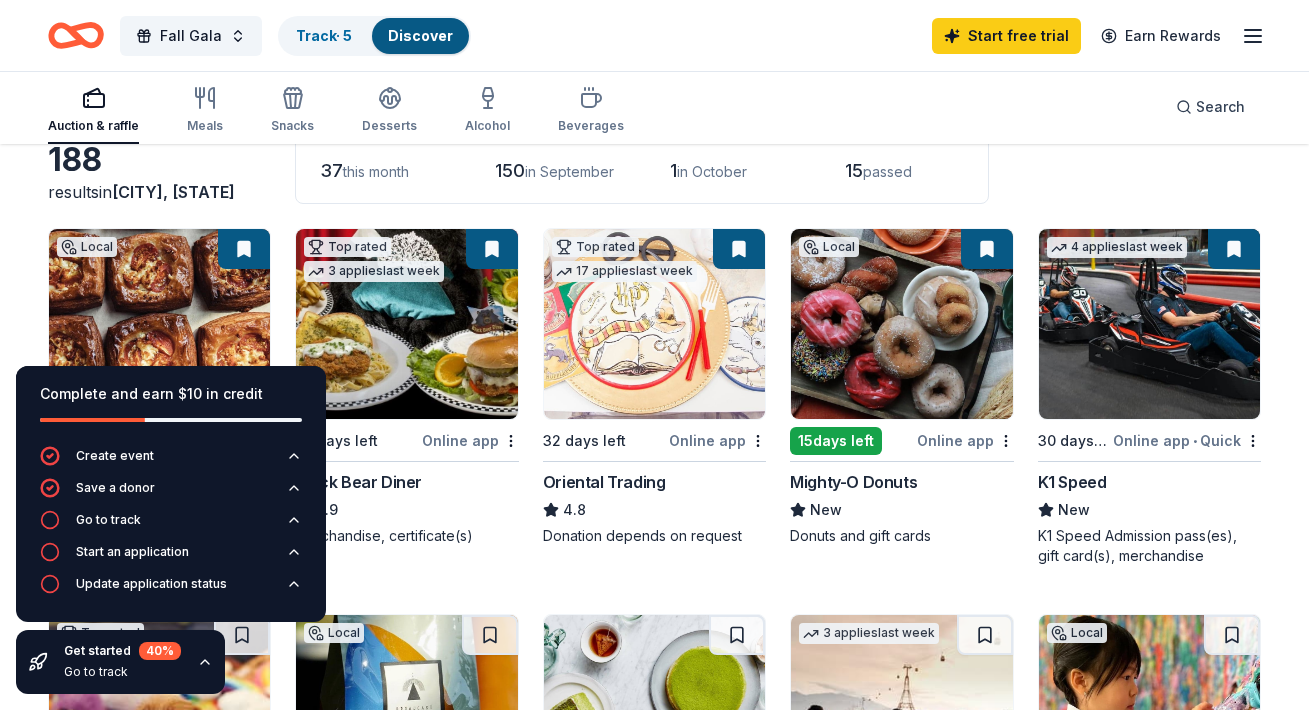 click at bounding box center [1149, 324] 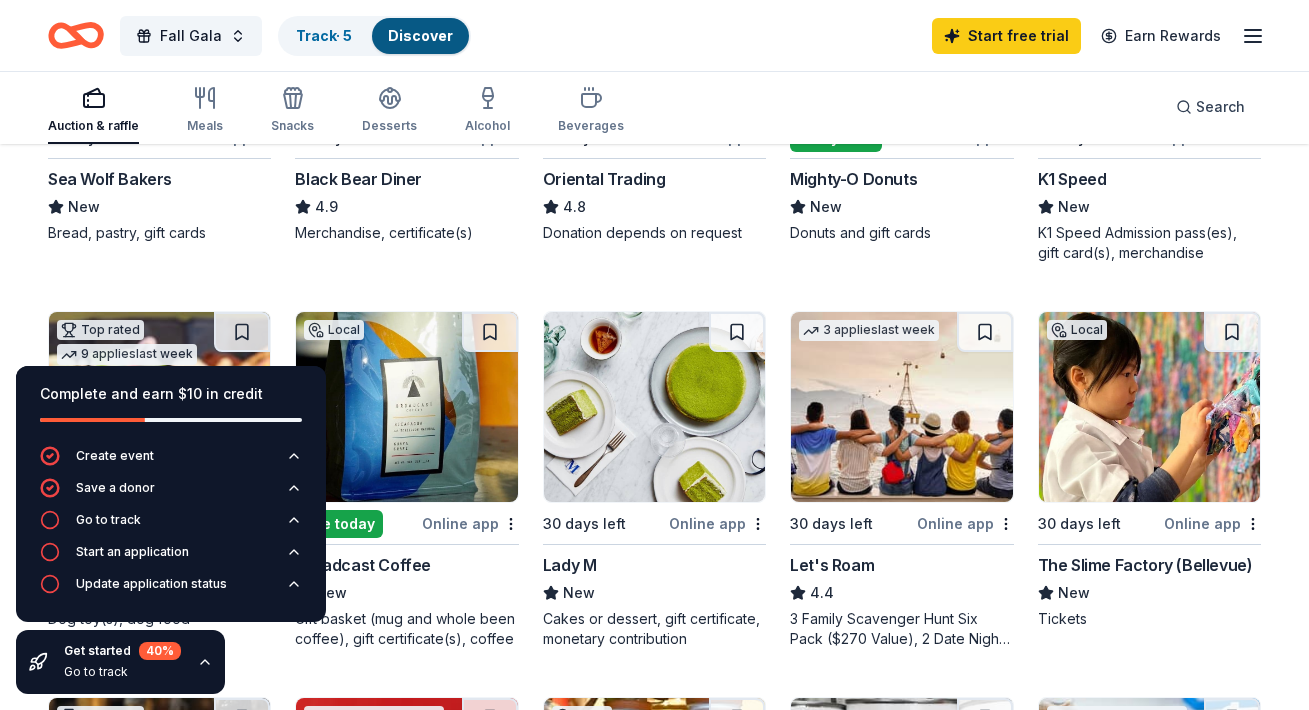 scroll, scrollTop: 526, scrollLeft: 0, axis: vertical 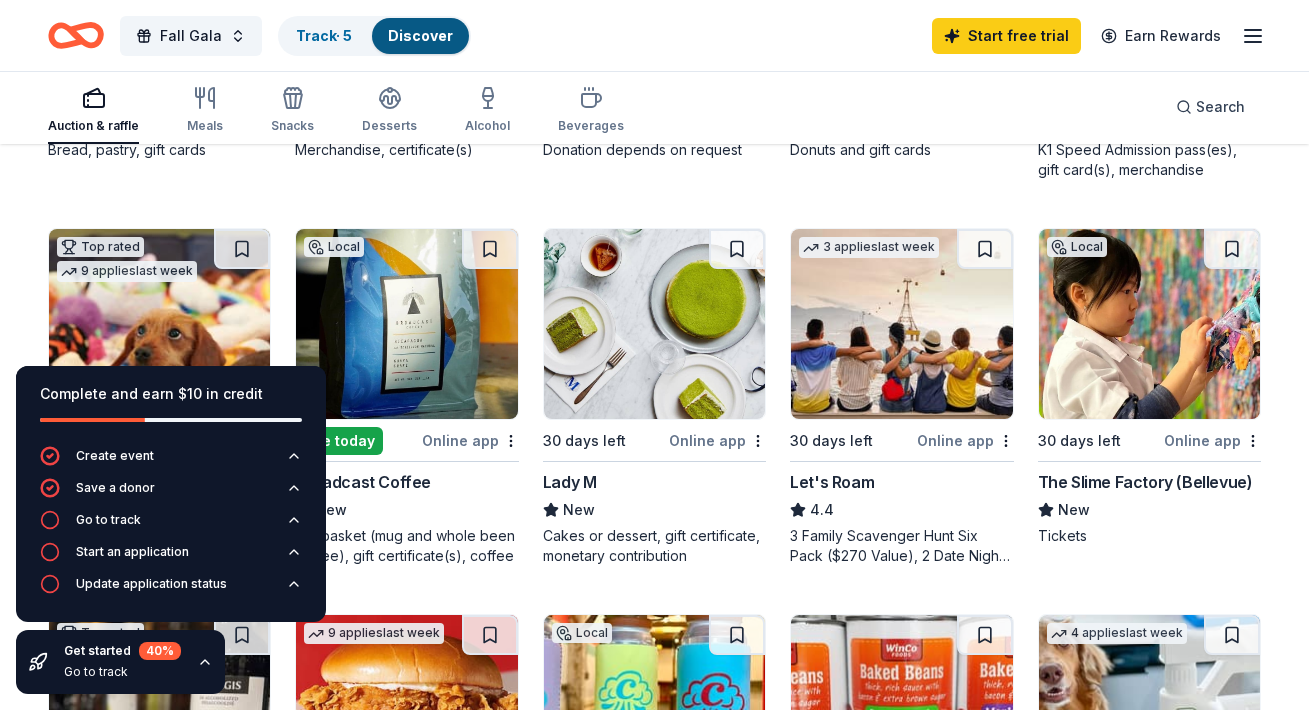 click at bounding box center [901, 324] 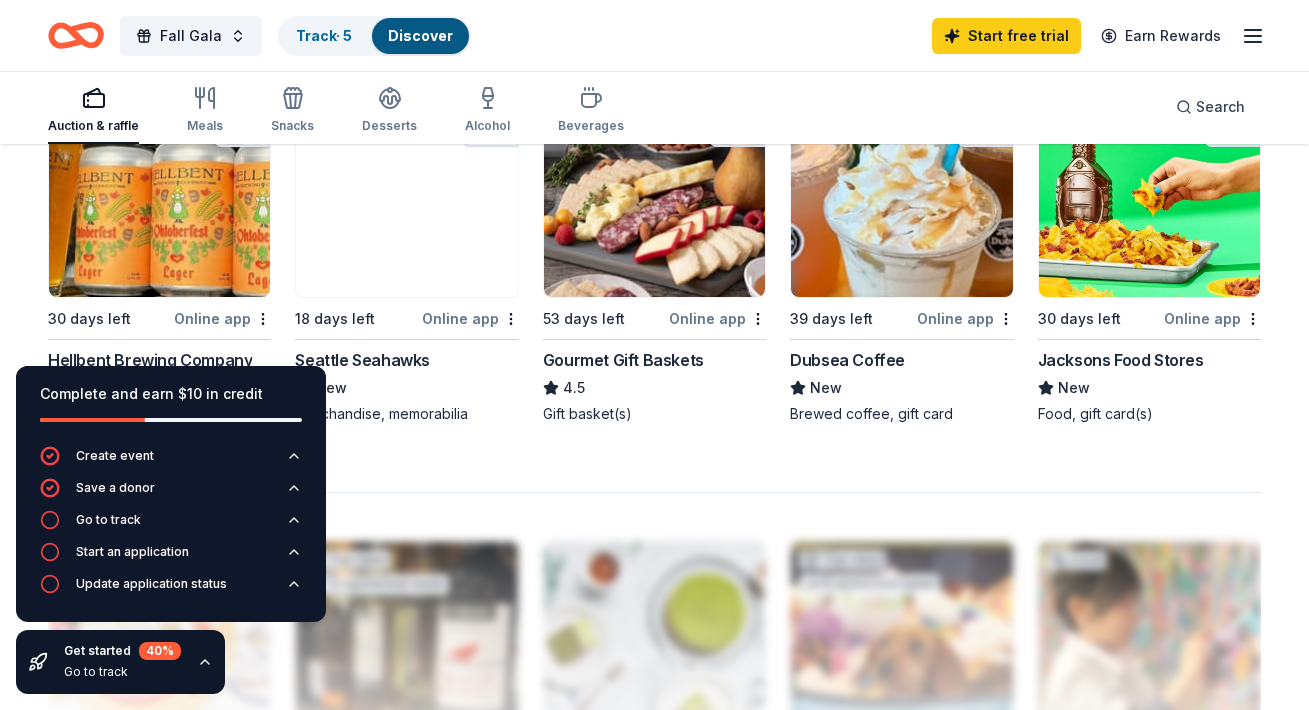 scroll, scrollTop: 1382, scrollLeft: 0, axis: vertical 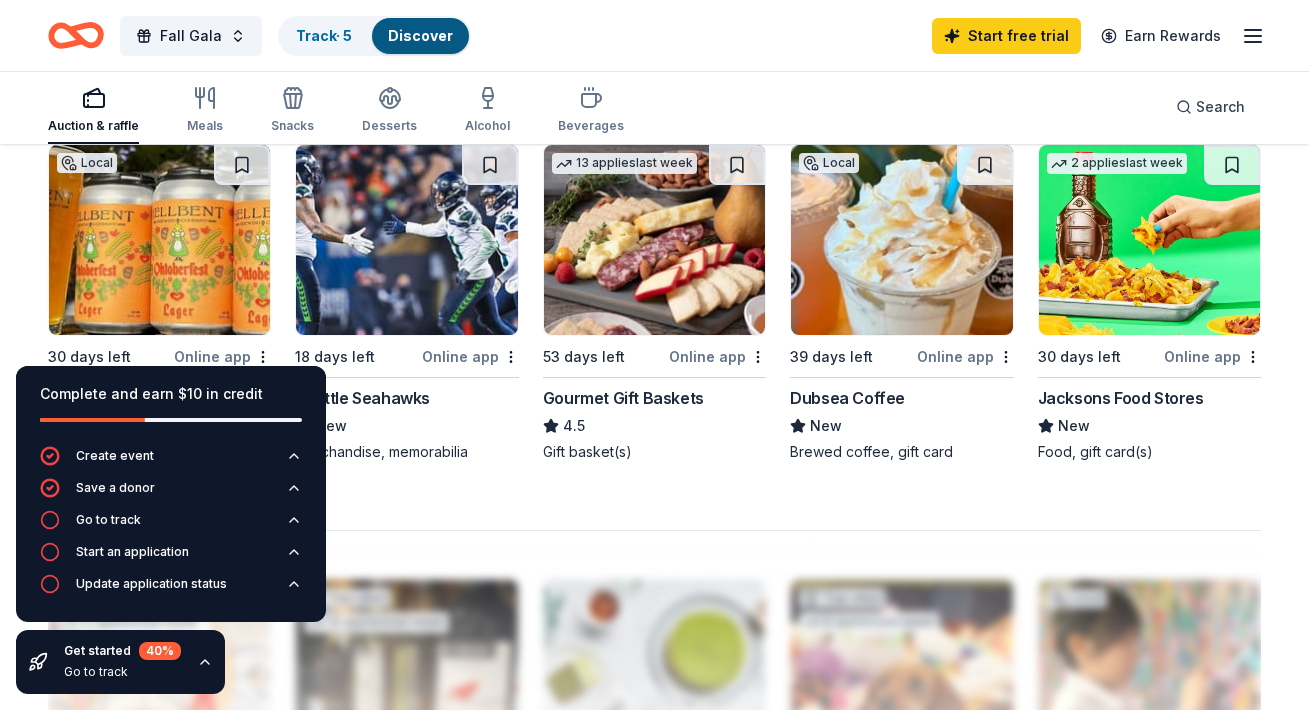click at bounding box center [406, 240] 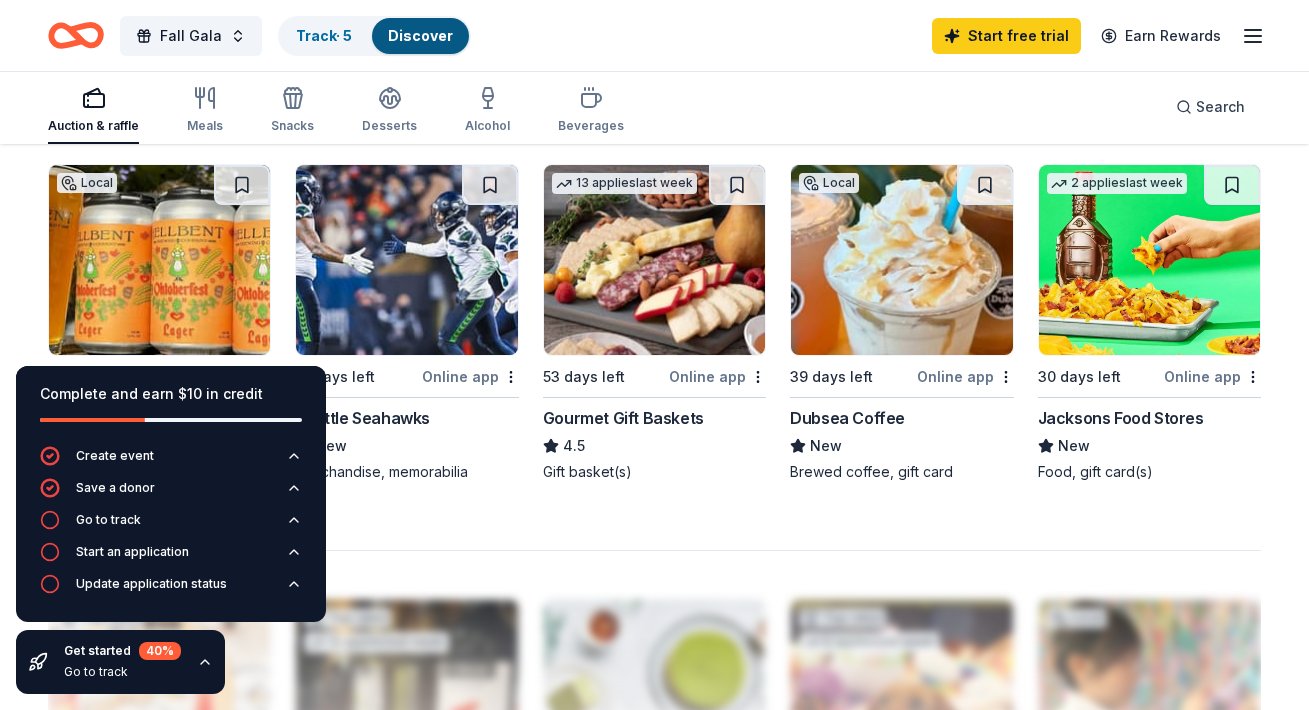 scroll, scrollTop: 1257, scrollLeft: 0, axis: vertical 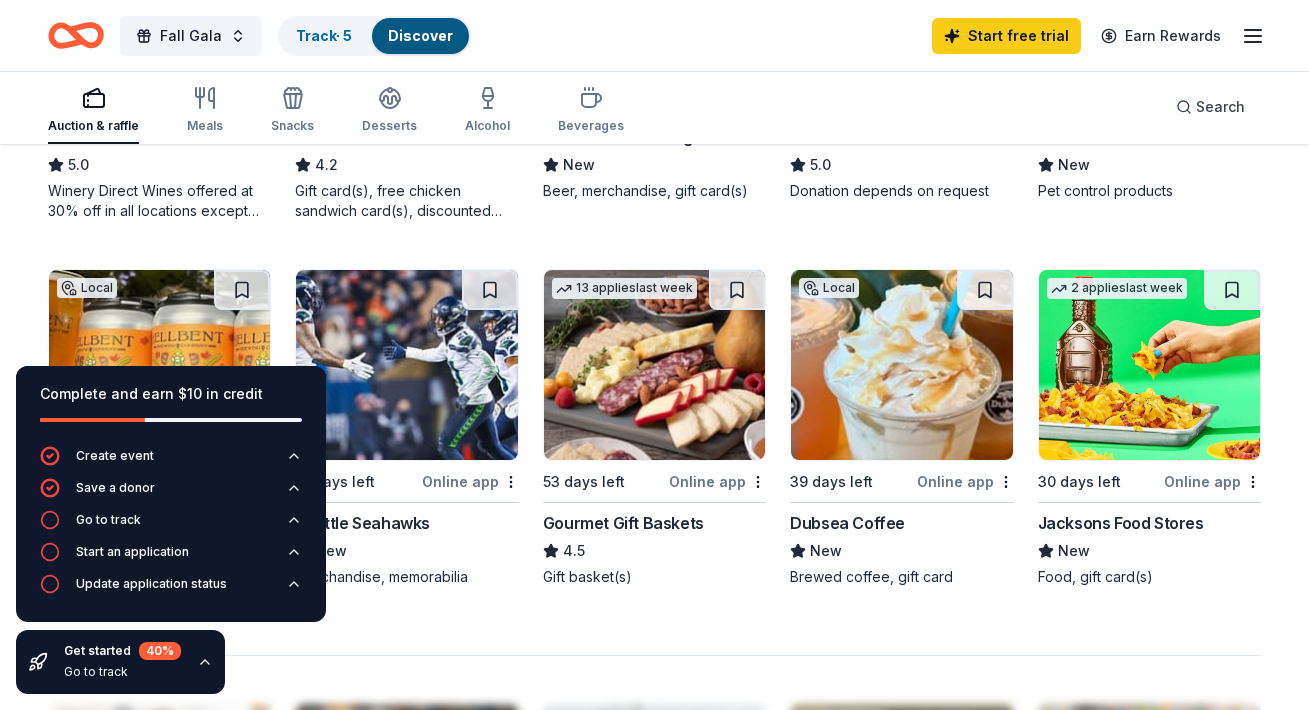 click at bounding box center [901, 365] 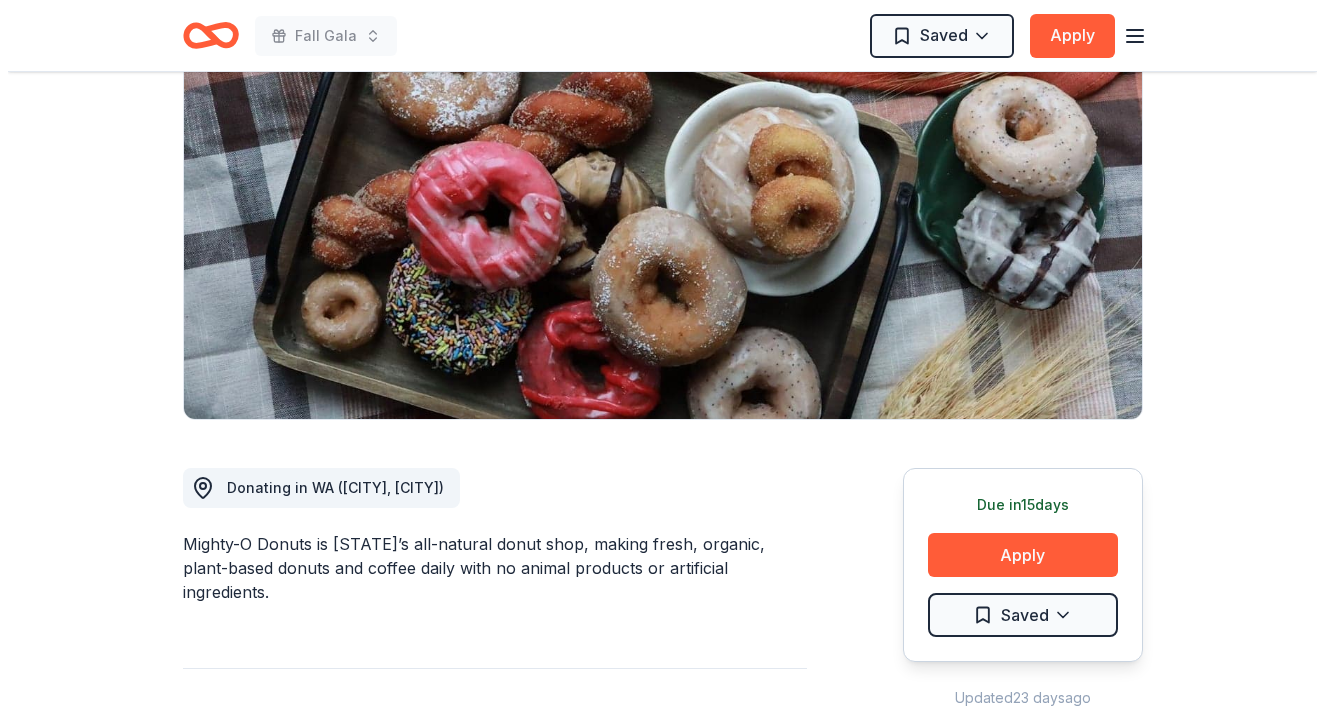 scroll, scrollTop: 370, scrollLeft: 0, axis: vertical 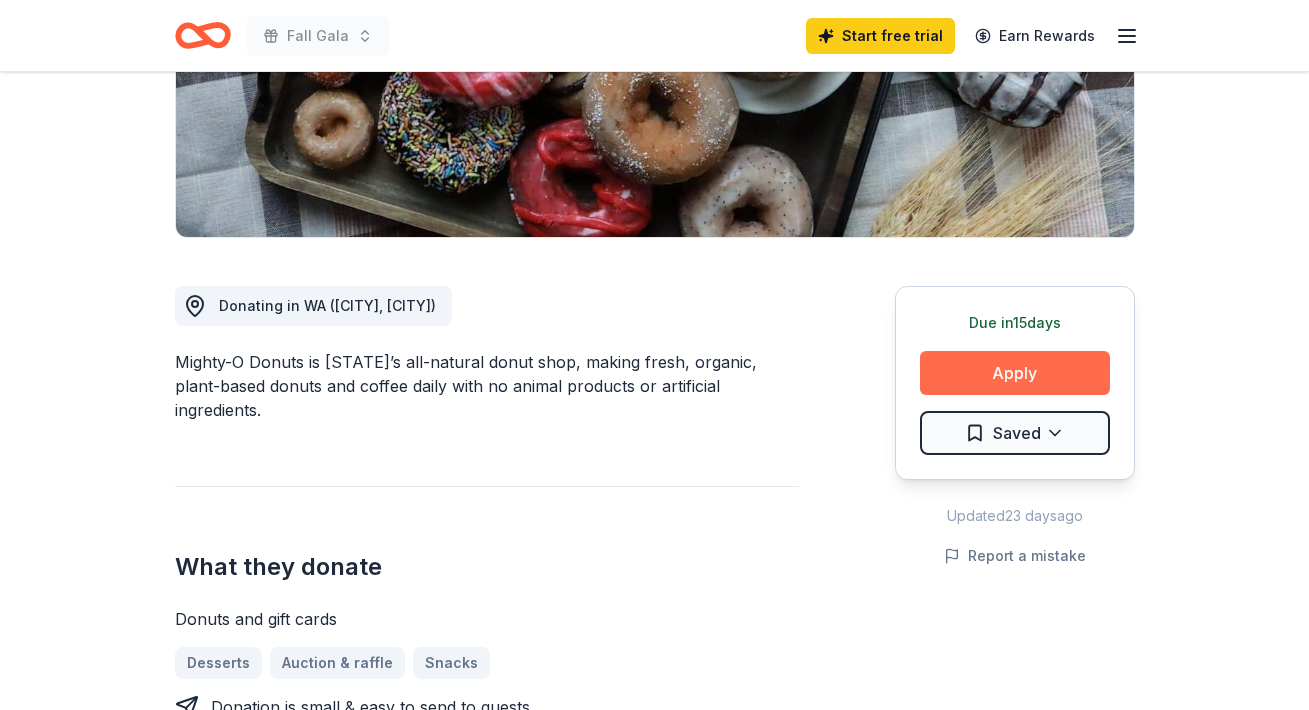 click on "Apply" at bounding box center [1015, 373] 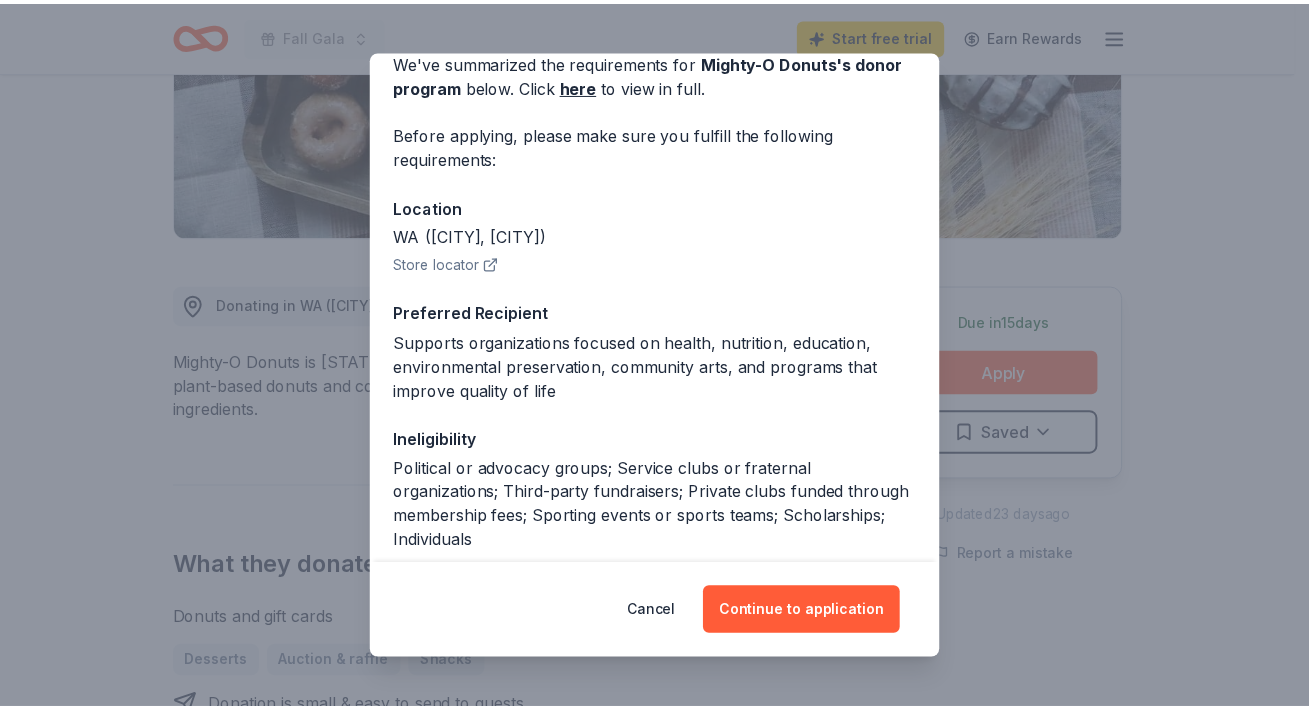 scroll, scrollTop: 269, scrollLeft: 0, axis: vertical 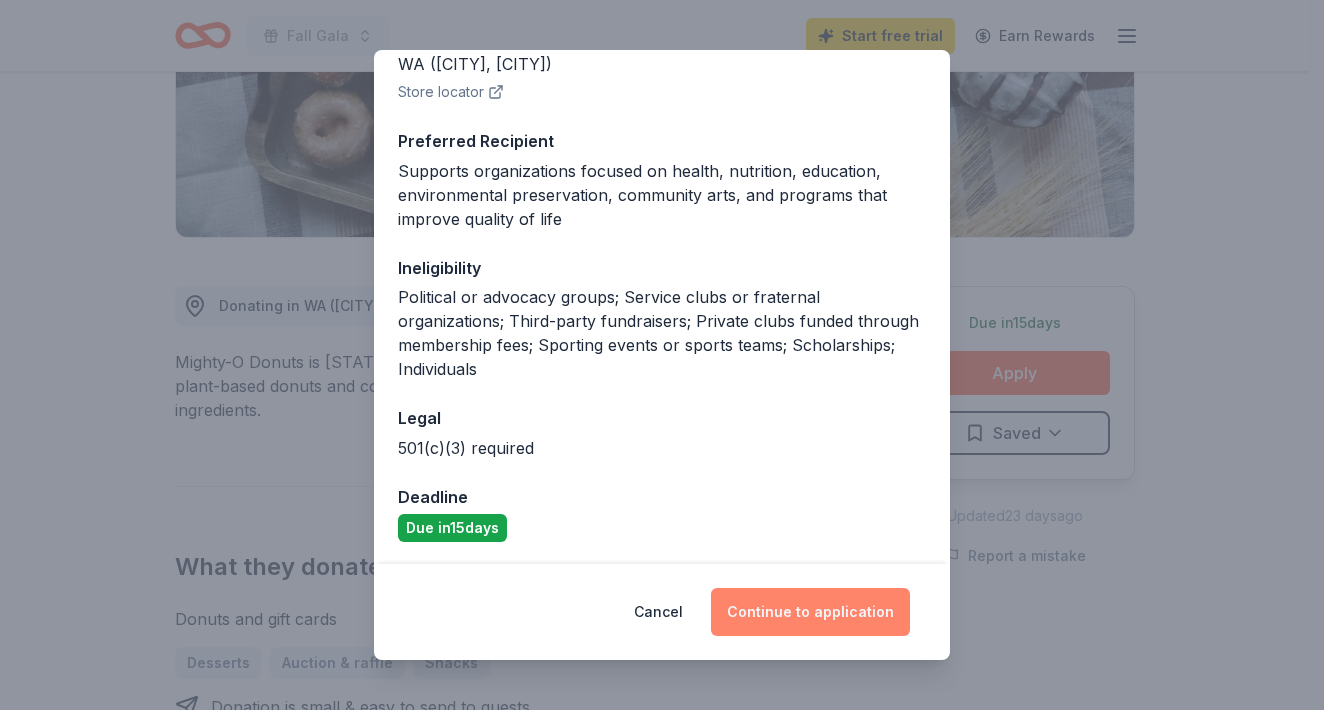 click on "Continue to application" at bounding box center (810, 612) 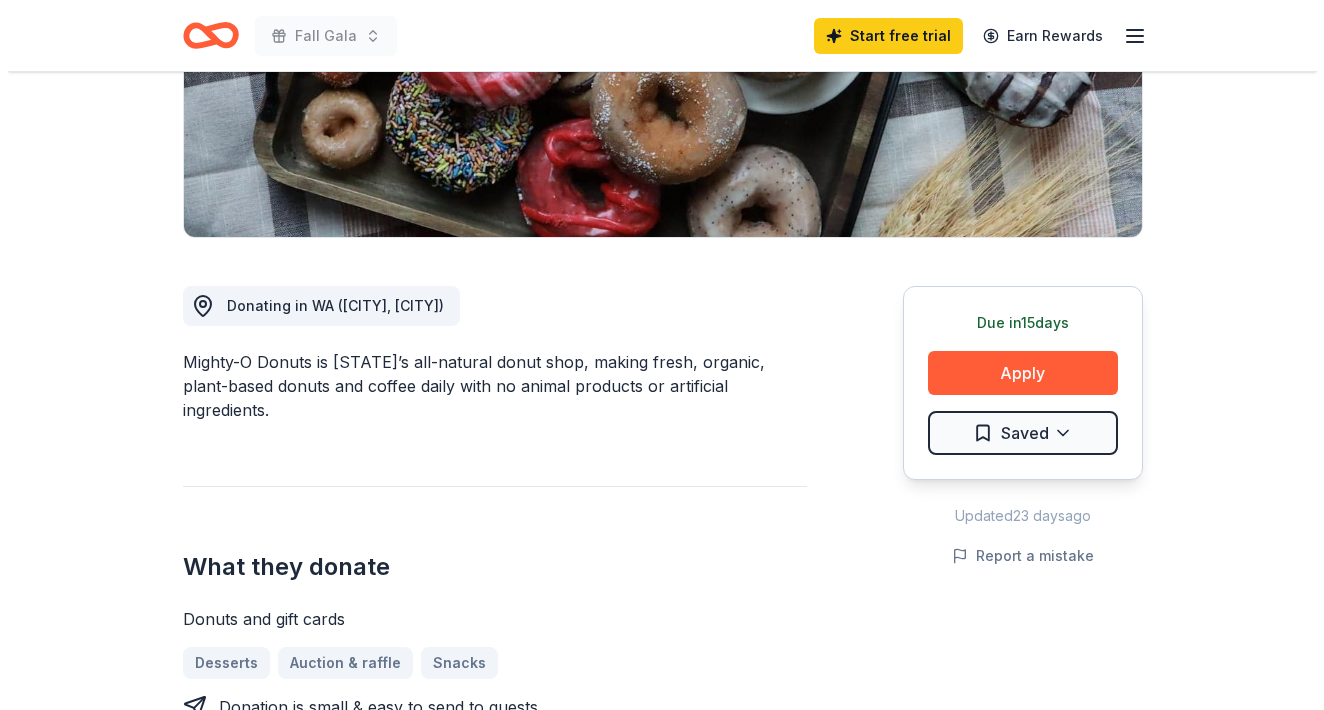 scroll, scrollTop: 0, scrollLeft: 0, axis: both 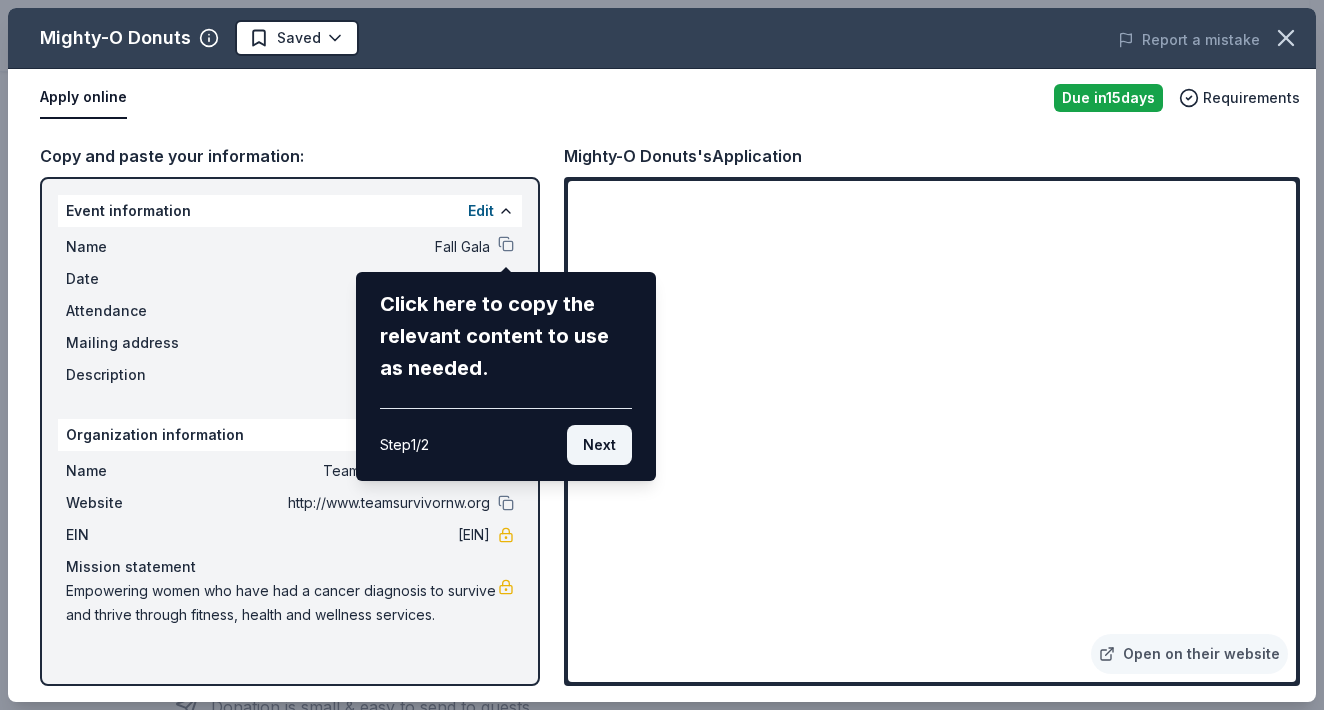 click on "Next" at bounding box center [599, 445] 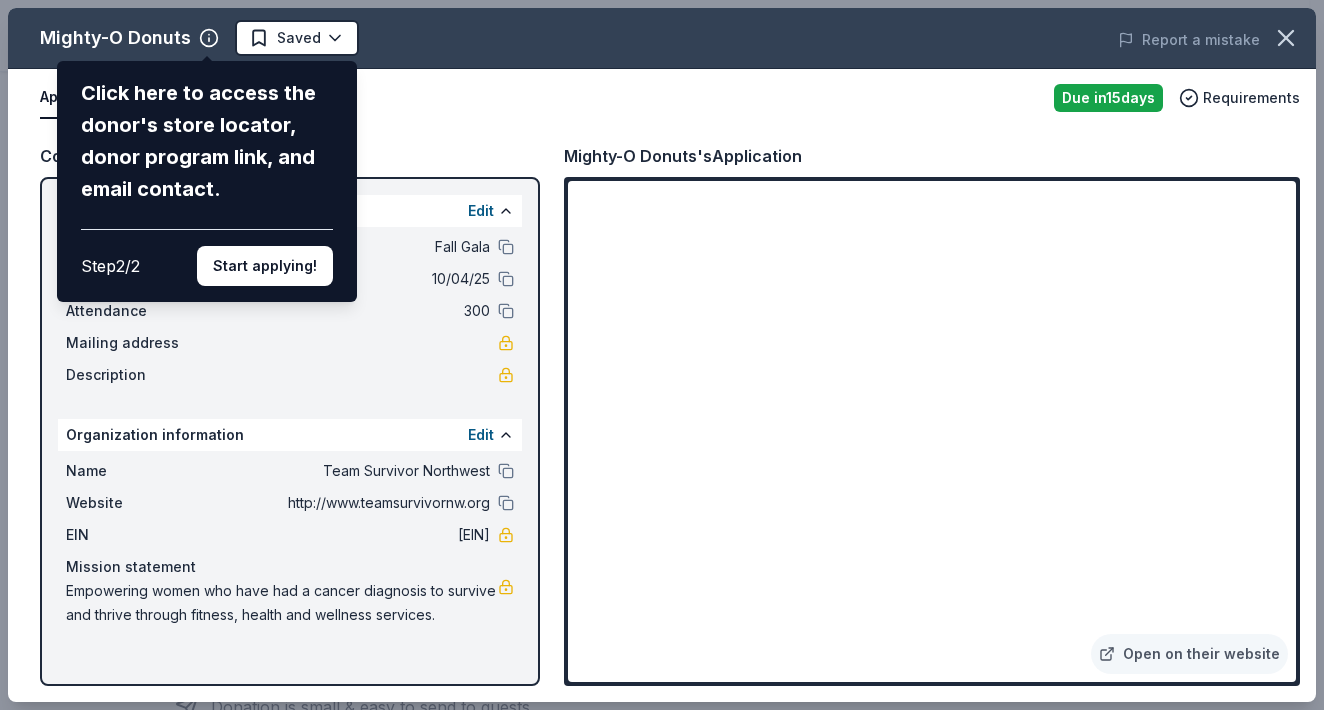 click on "Mighty-O Donuts Click here to access the donor's store locator, donor program link, and email contact. Step  2 / 2 Start applying! Saved Report a mistake Apply online Due in  15  days Requirements Copy and paste your information: Event information Edit Name Fall Gala Date 10/04/25 Attendance 300 Mailing address Description Organization information Edit Name Team Survivor Northwest Website http://www.teamsurvivornw.org EIN 91-1743945 Mission statement Empowering women who have had a cancer diagnosis to survive and thrive through fitness, health and wellness services. Mighty-O Donuts's  Application Open on their website" at bounding box center [662, 355] 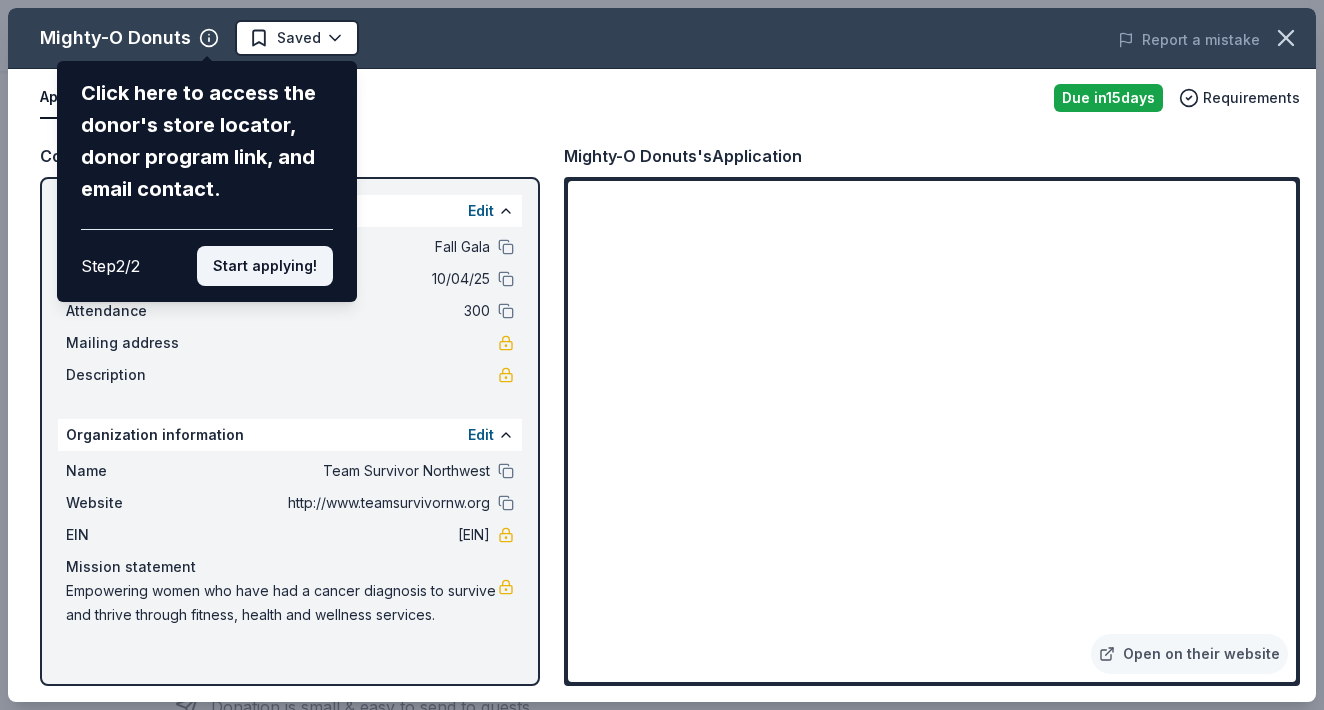 click on "Start applying!" at bounding box center [265, 266] 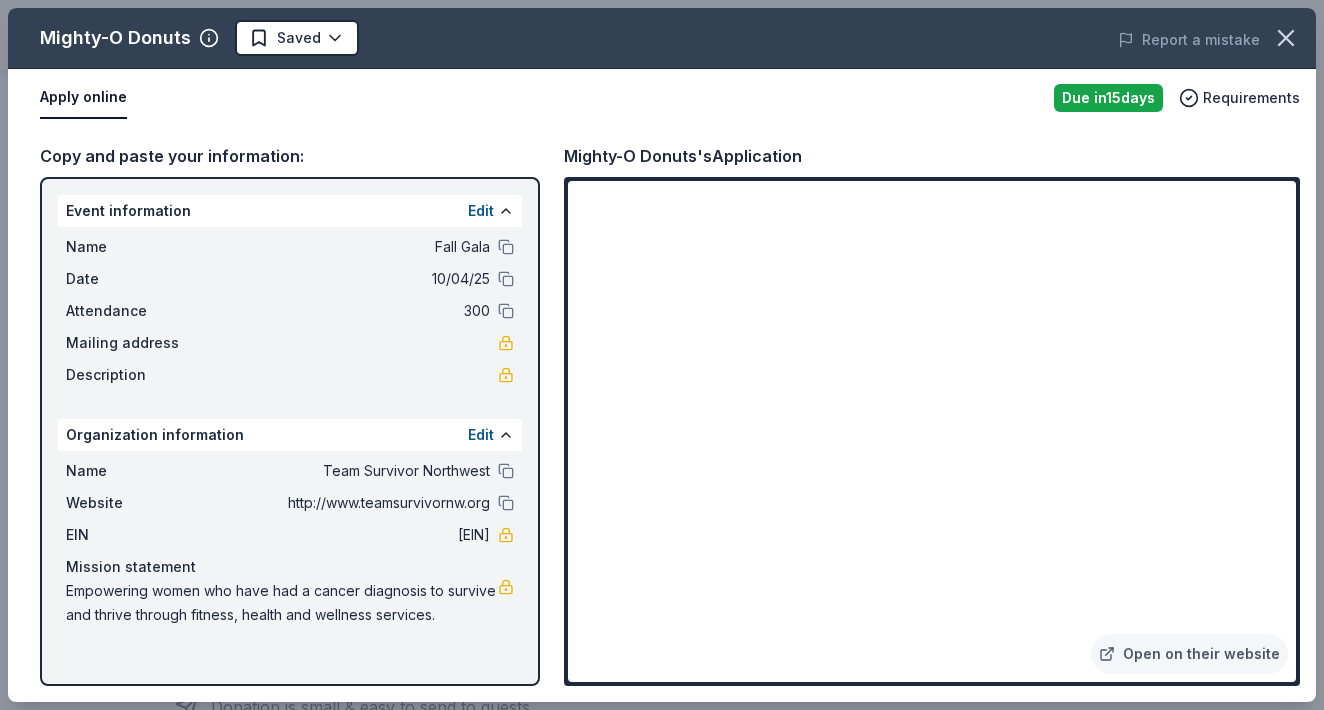 click on "Mighty-O Donuts Saved Report a mistake Apply online Due in  15  days Requirements Copy and paste your information: Event information Edit Name Fall Gala Date 10/04/25 Attendance 300 Mailing address Description Organization information Edit Name Team Survivor Northwest Website http://www.teamsurvivornw.org EIN 91-1743945 Mission statement Empowering women who have had a cancer diagnosis to survive and thrive through fitness, health and wellness services. Mighty-O Donuts's  Application Open on their website" at bounding box center (662, 355) 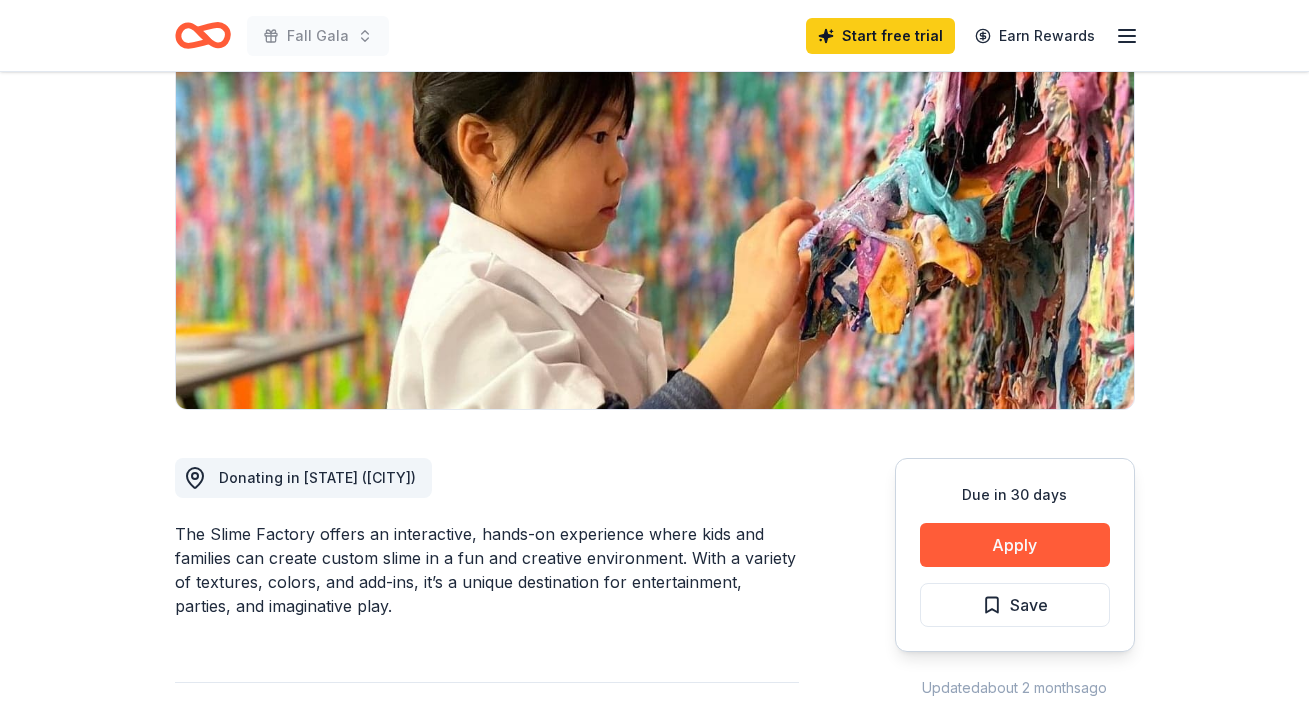 scroll, scrollTop: 230, scrollLeft: 0, axis: vertical 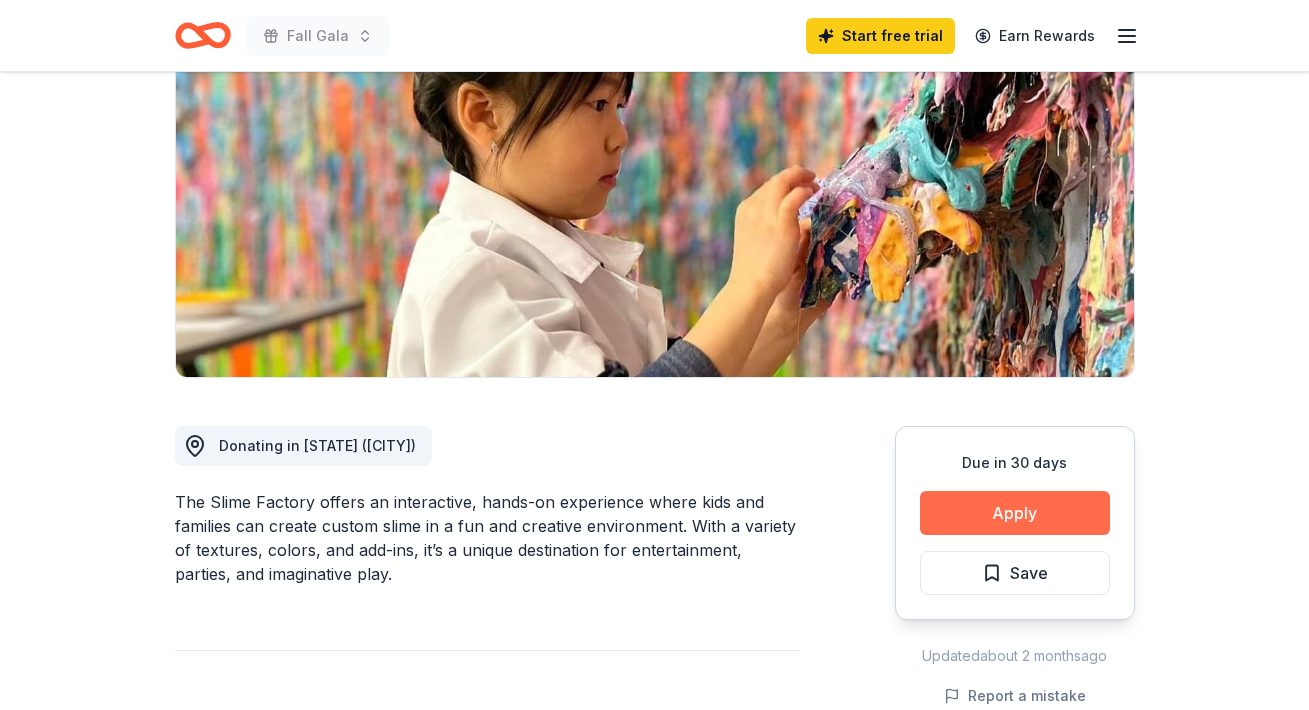 click on "Apply" at bounding box center [1015, 513] 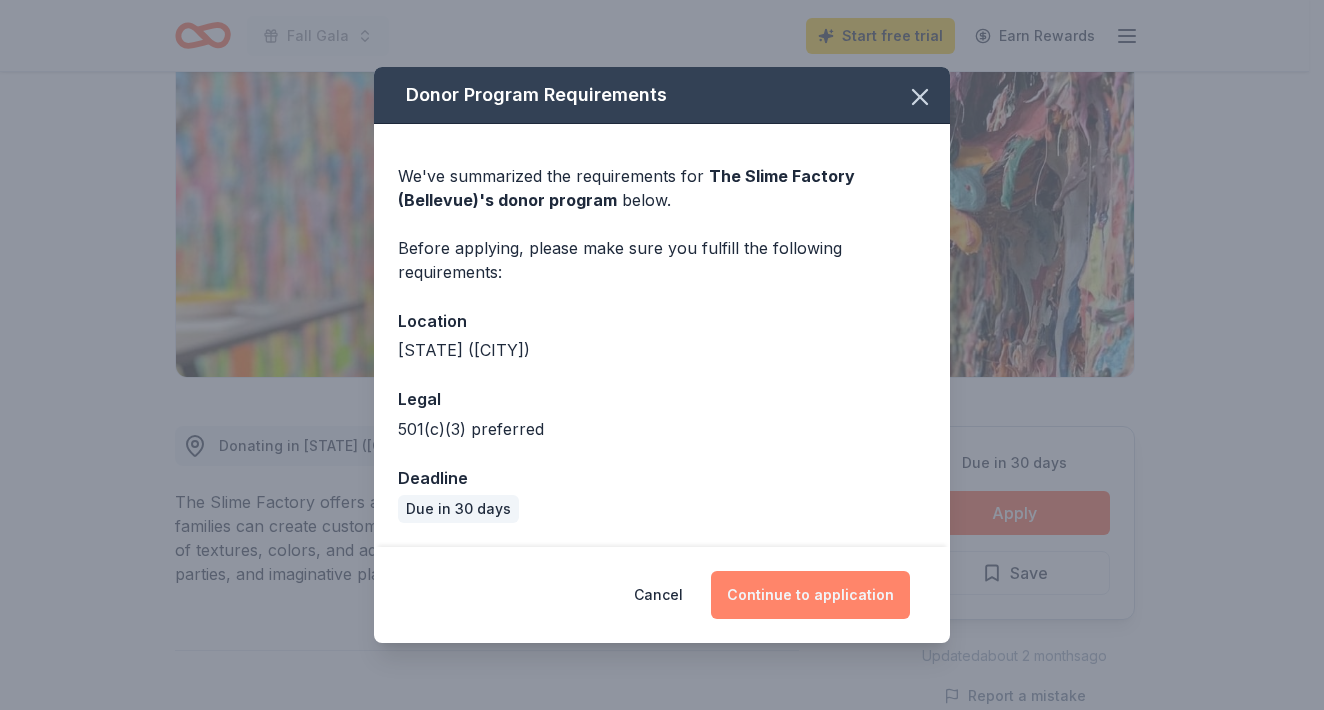 click on "Continue to application" at bounding box center [810, 595] 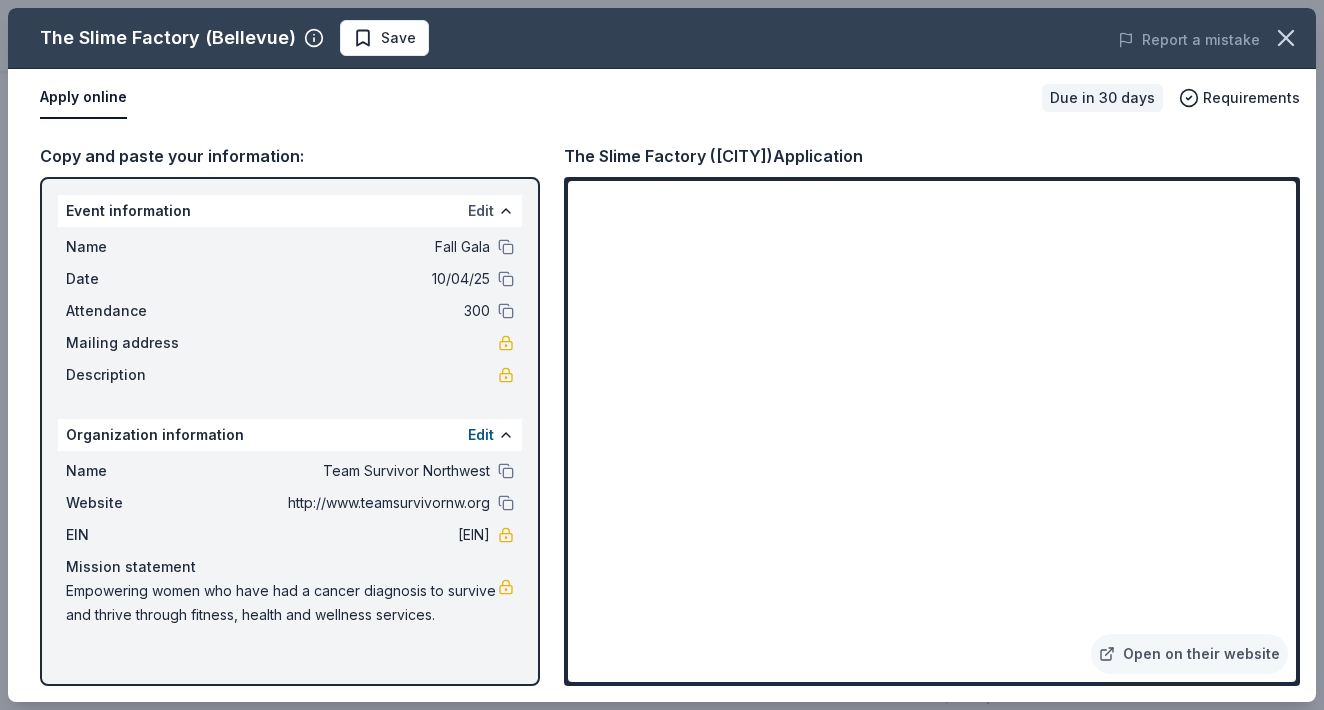 click on "Edit" at bounding box center [481, 211] 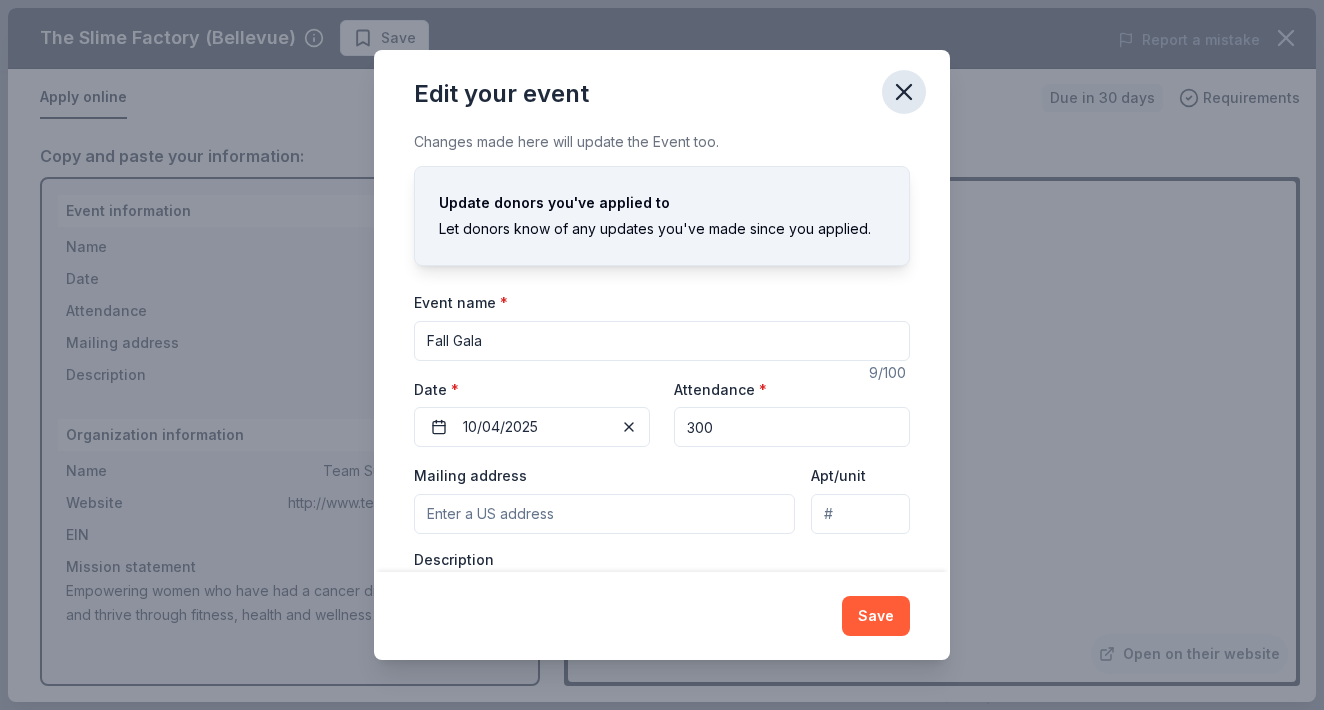 click 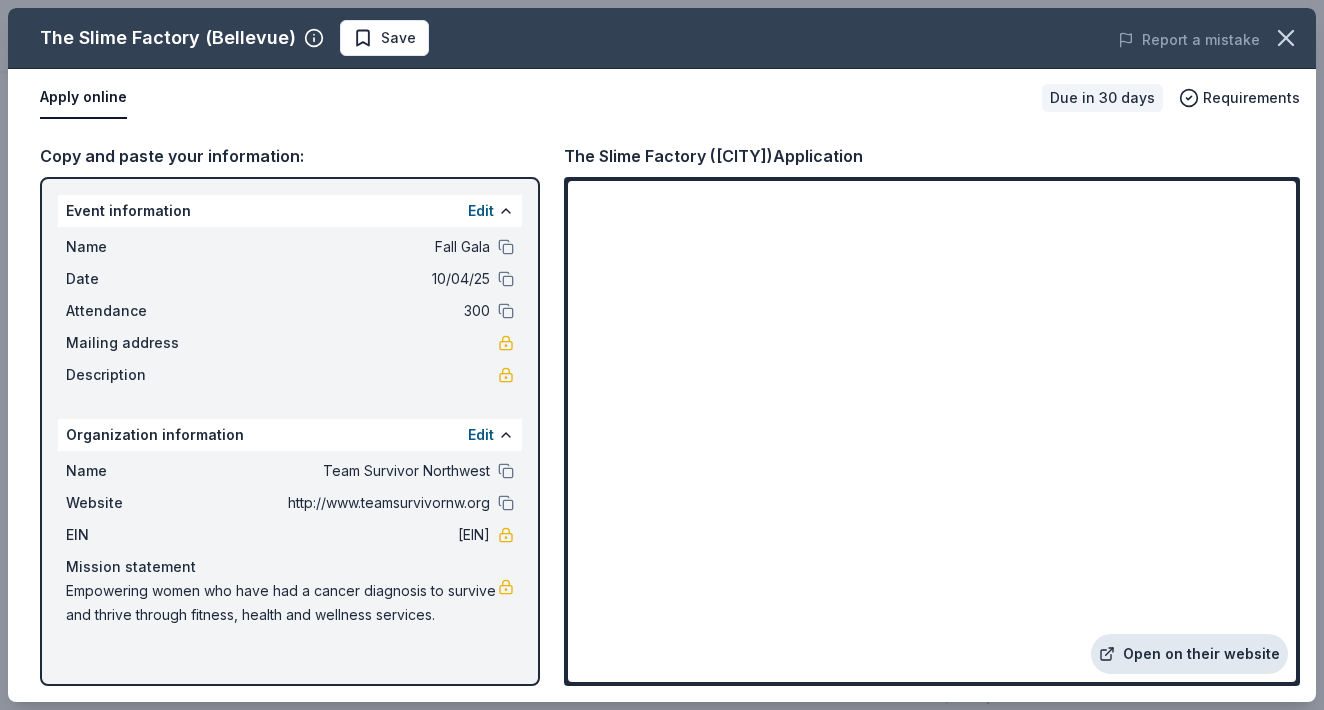 click on "Open on their website" at bounding box center (1189, 654) 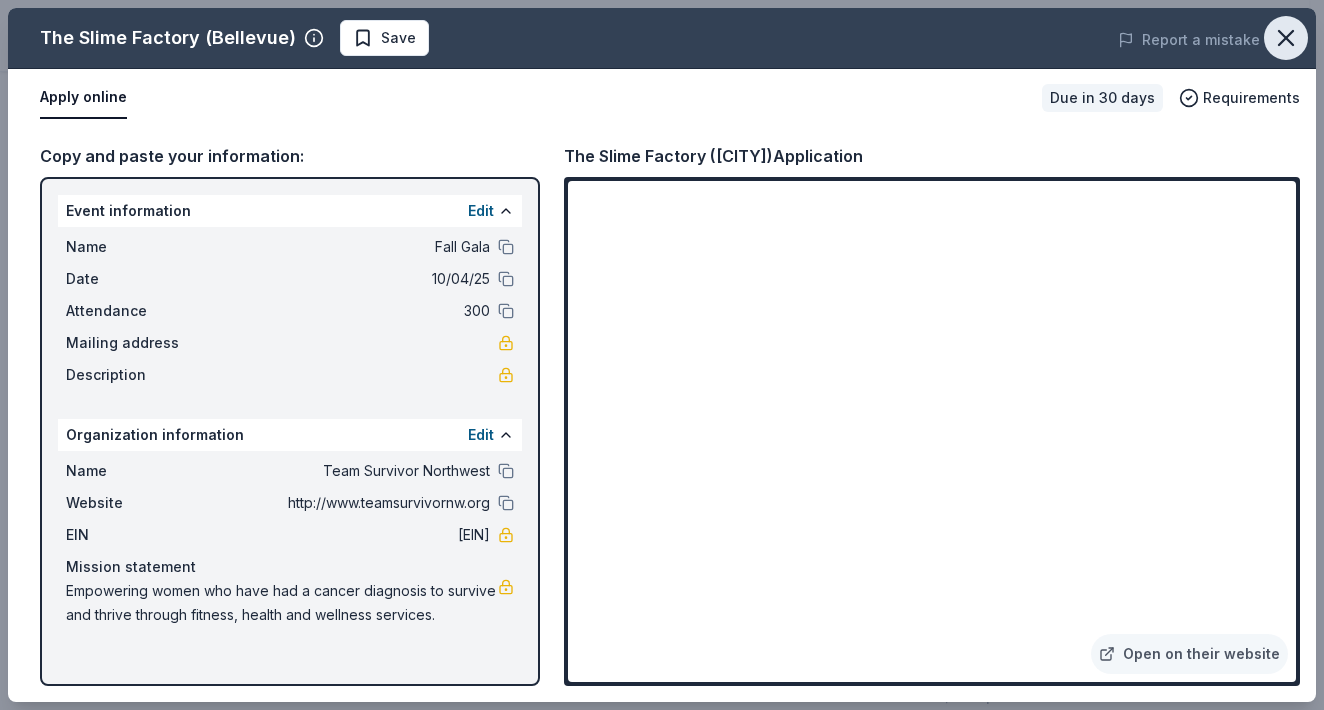 click 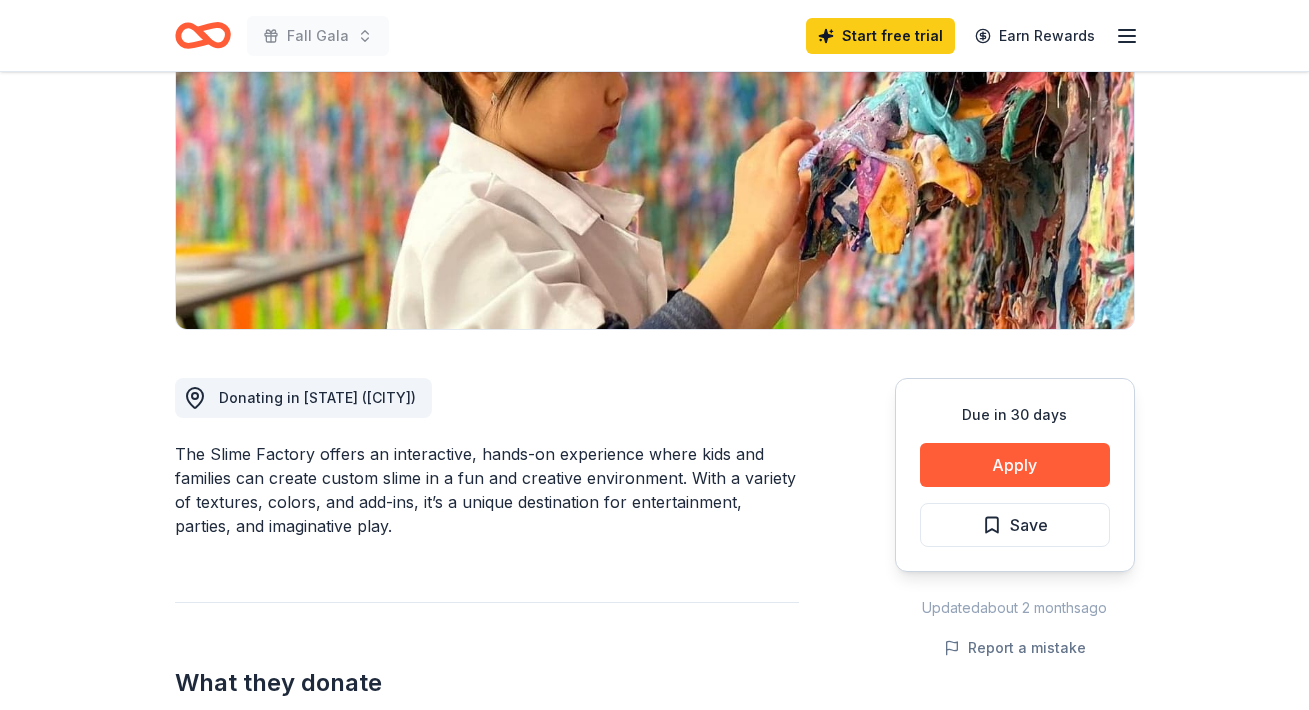scroll, scrollTop: 0, scrollLeft: 0, axis: both 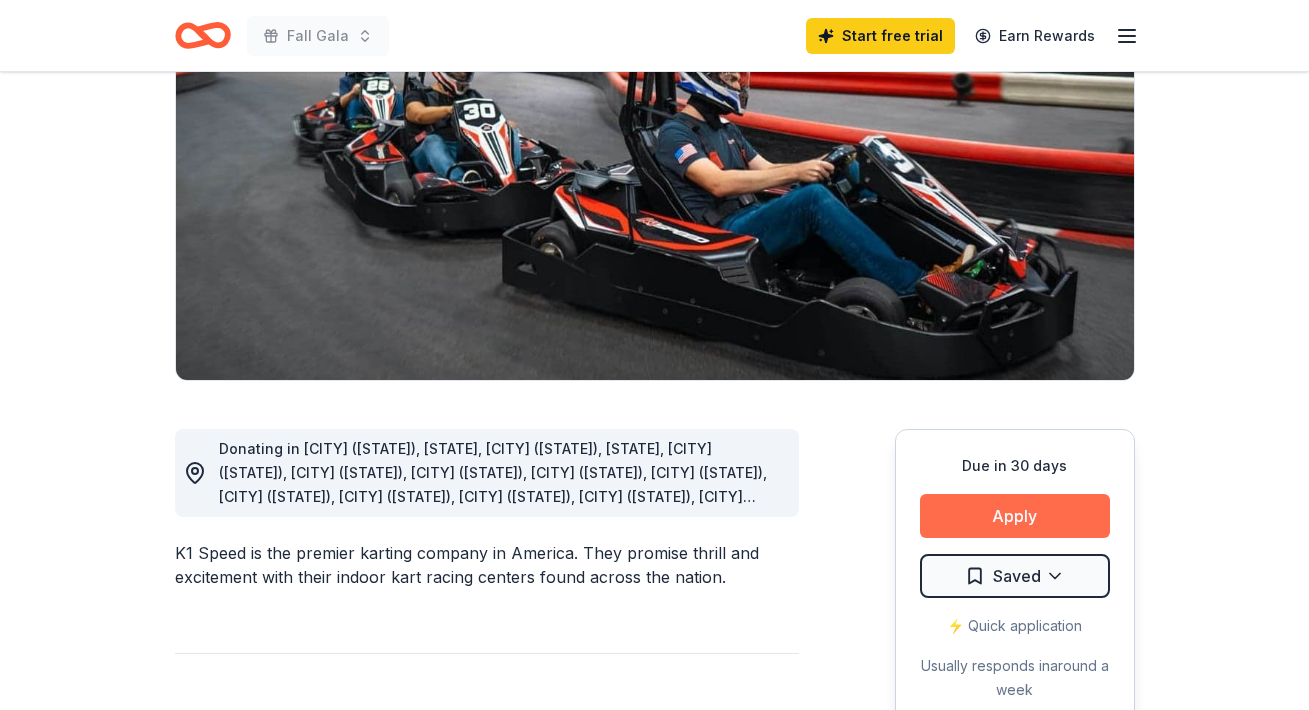 click on "Apply" at bounding box center (1015, 516) 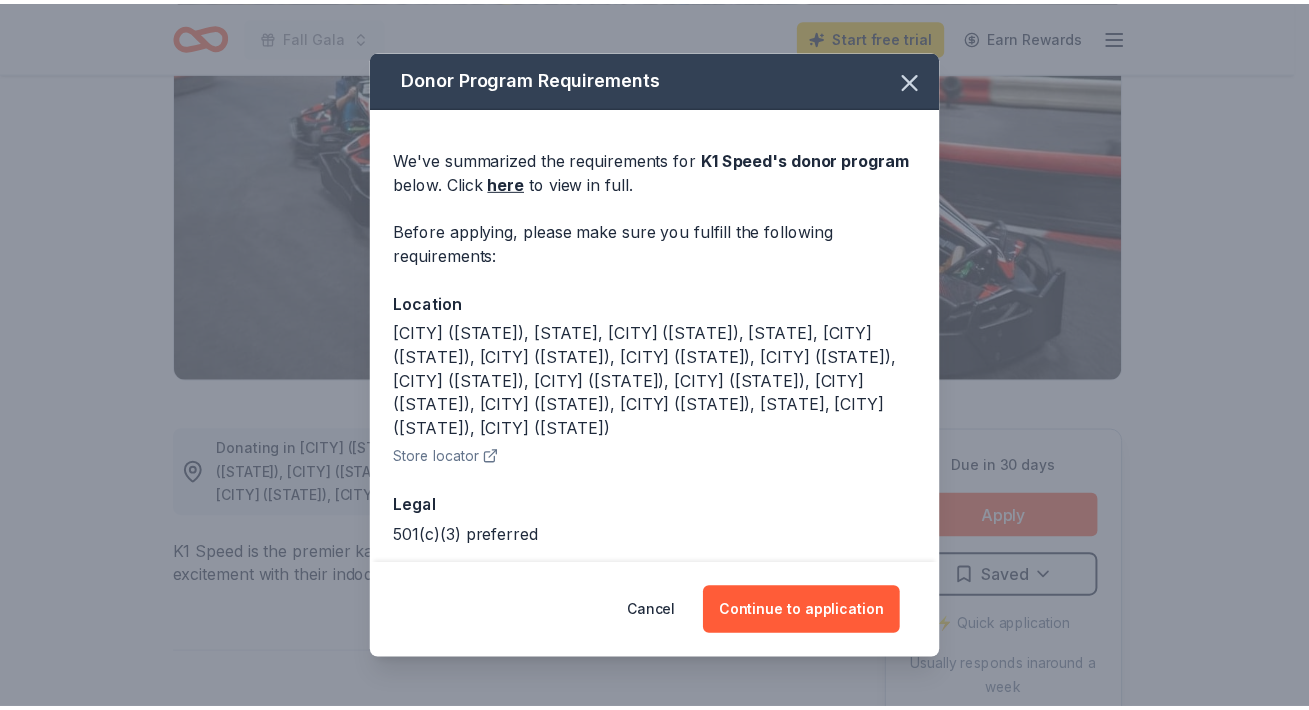 scroll, scrollTop: 65, scrollLeft: 0, axis: vertical 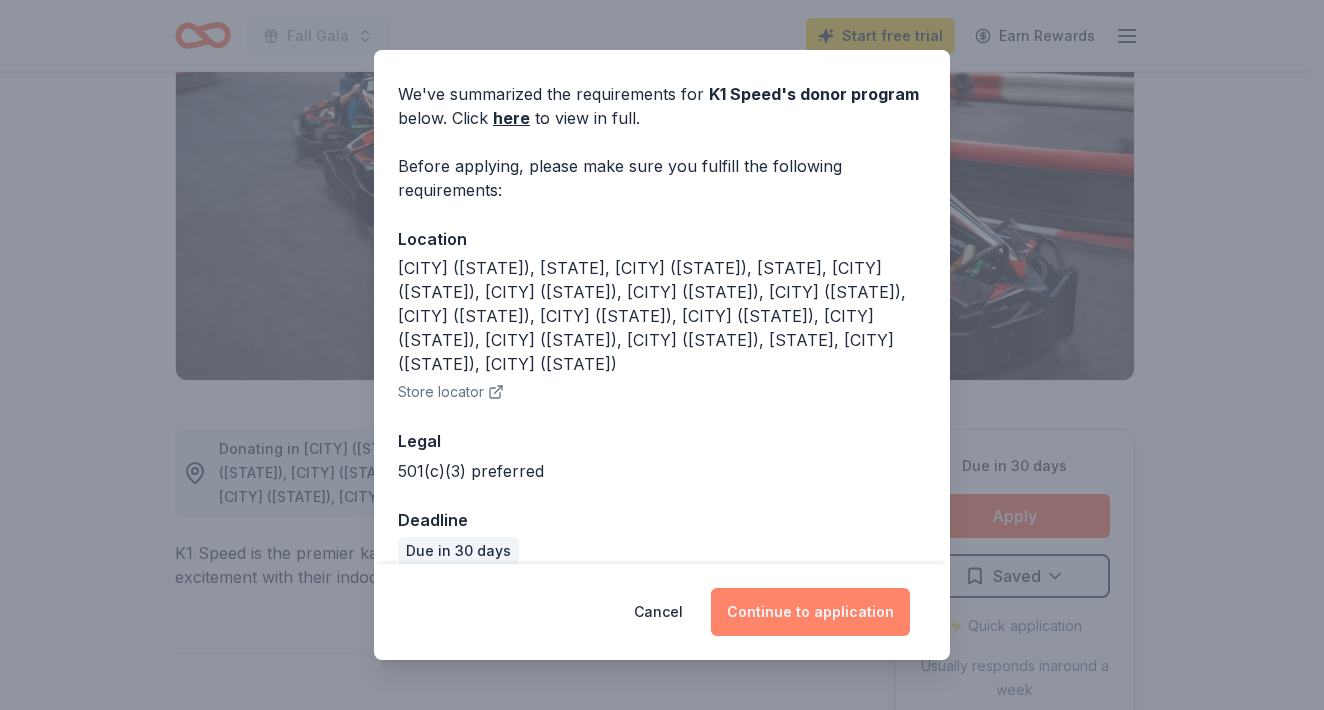 click on "Continue to application" at bounding box center (810, 612) 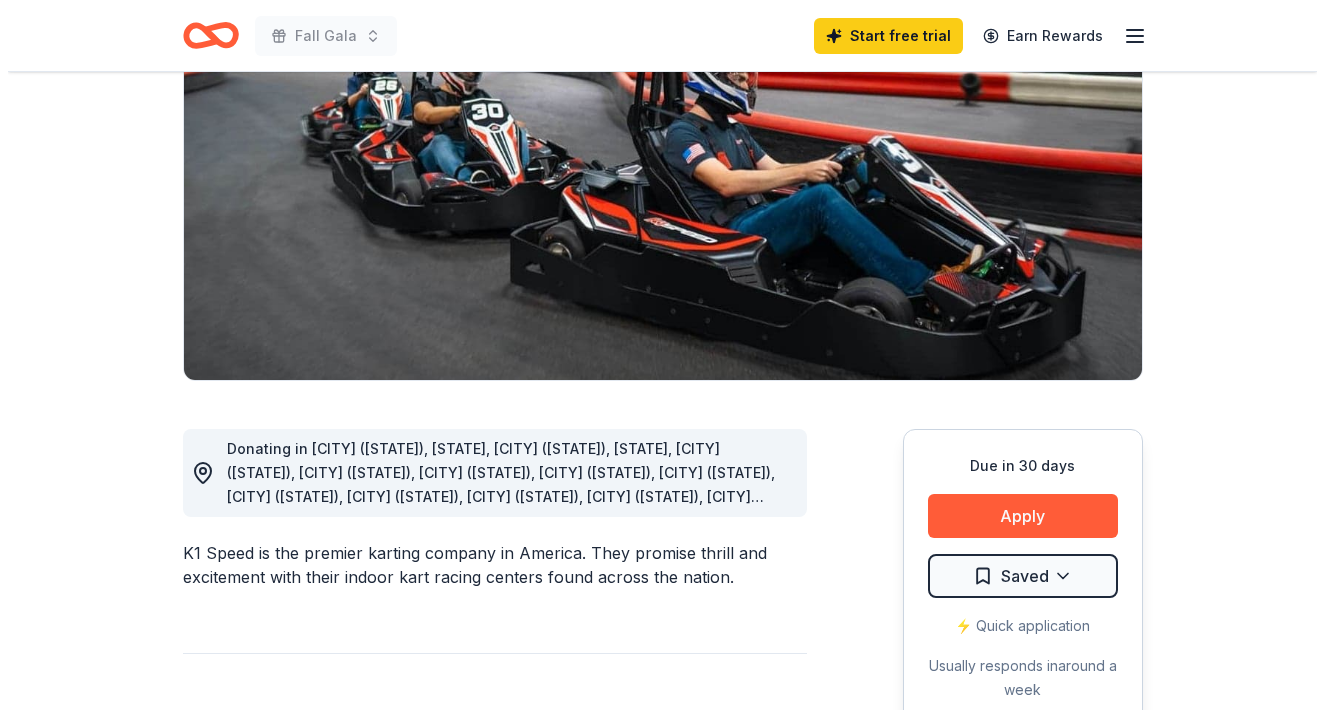 scroll, scrollTop: 0, scrollLeft: 0, axis: both 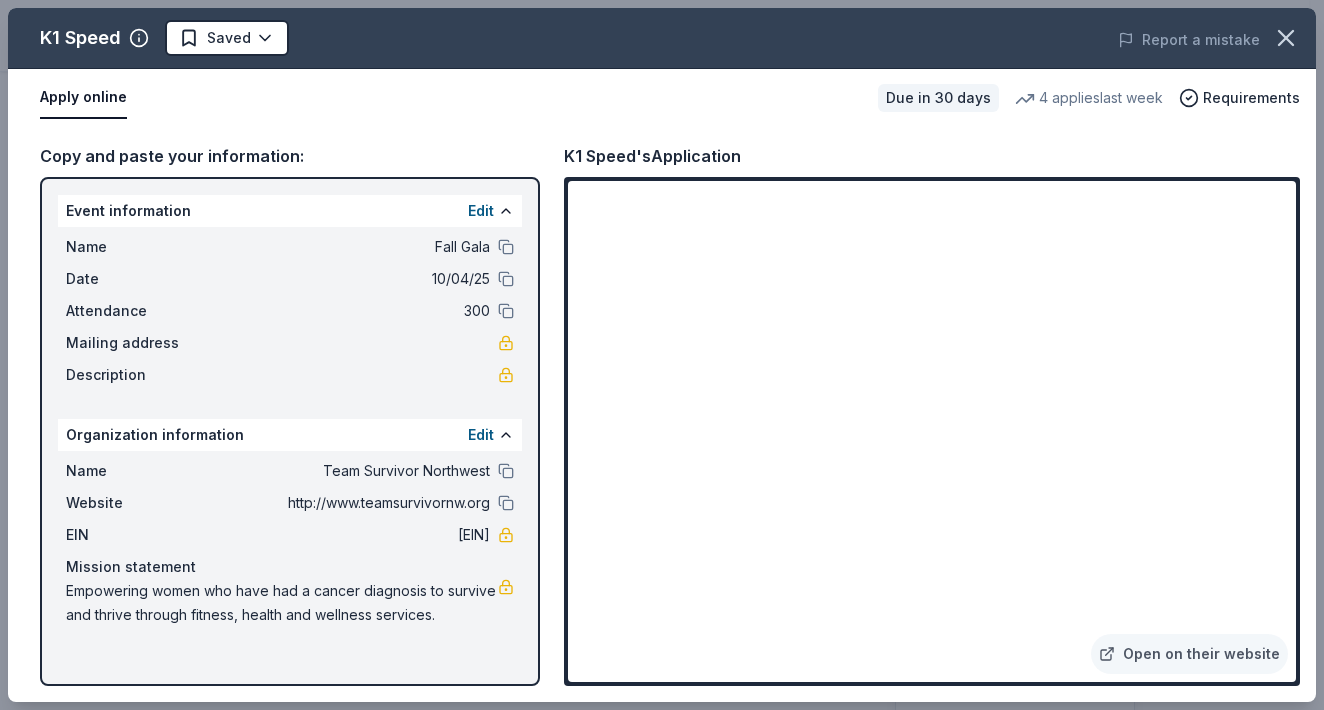 drag, startPoint x: 489, startPoint y: 535, endPoint x: 414, endPoint y: 535, distance: 75 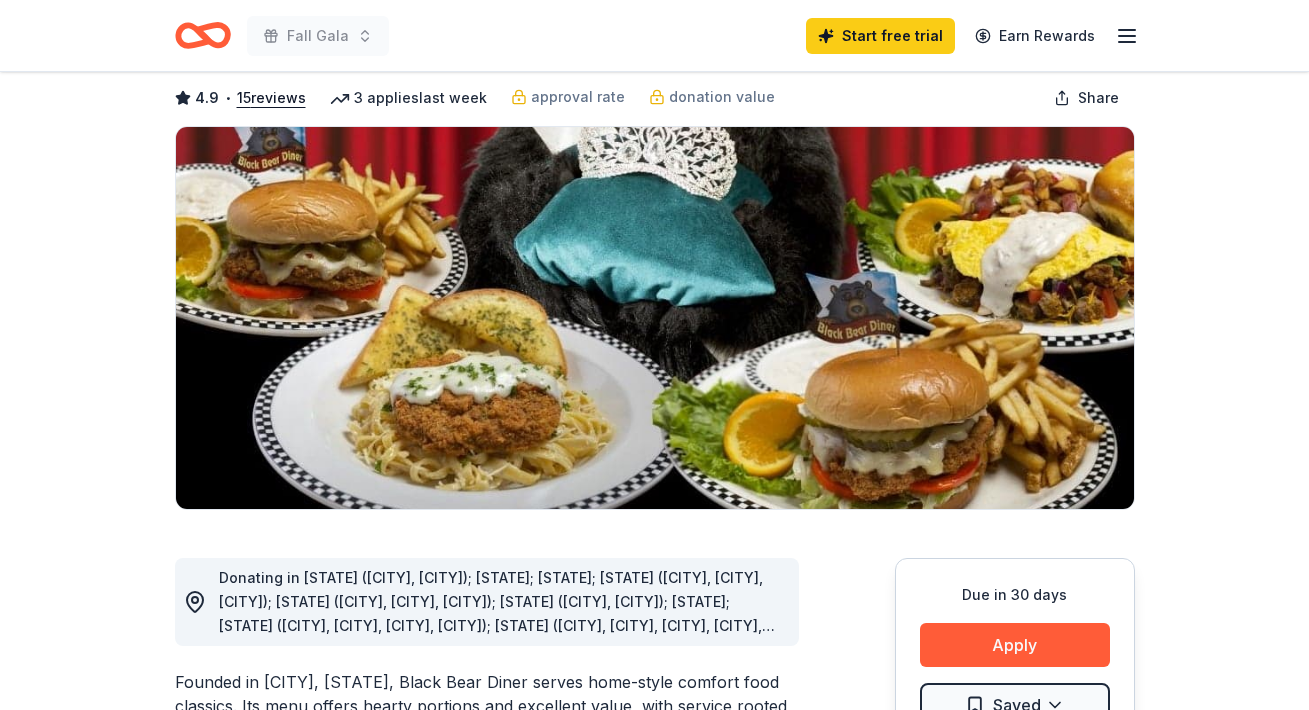 scroll, scrollTop: 124, scrollLeft: 0, axis: vertical 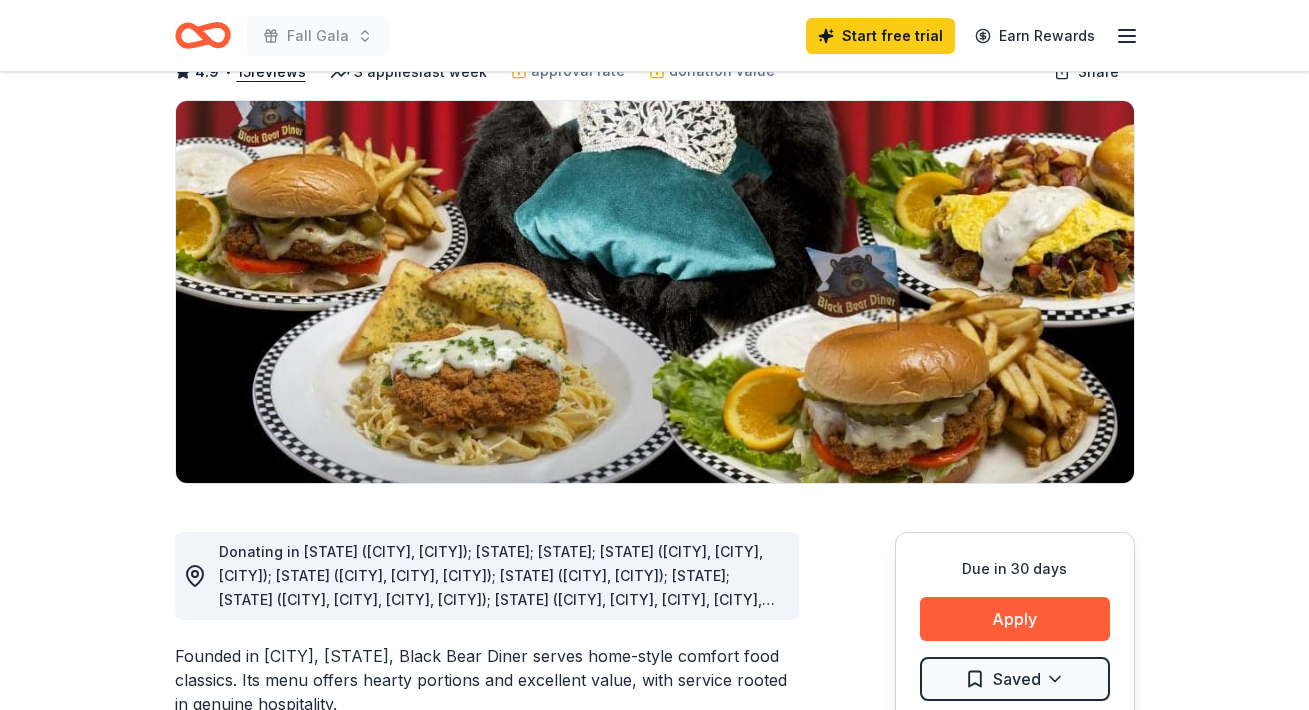 click on "Donating in [STATE] ([CITY], [CITY]); [STATE]; [STATE]; [STATE] ([CITY], [CITY], [CITY]); [STATE] ([CITY], [CITY], [CITY]); [STATE] ([CITY], [CITY]); [STATE]; [STATE] ([CITY], [CITY], [CITY], [CITY]); [STATE] ([CITY], [CITY], [CITY], [CITY], [CITY], [CITY], [CITY], [CITY], [CITY], [CITY]); [STATE]; [STATE]; [STATE] ([CITY], [CITY], [CITY], [CITY], [CITY])" at bounding box center (501, 576) 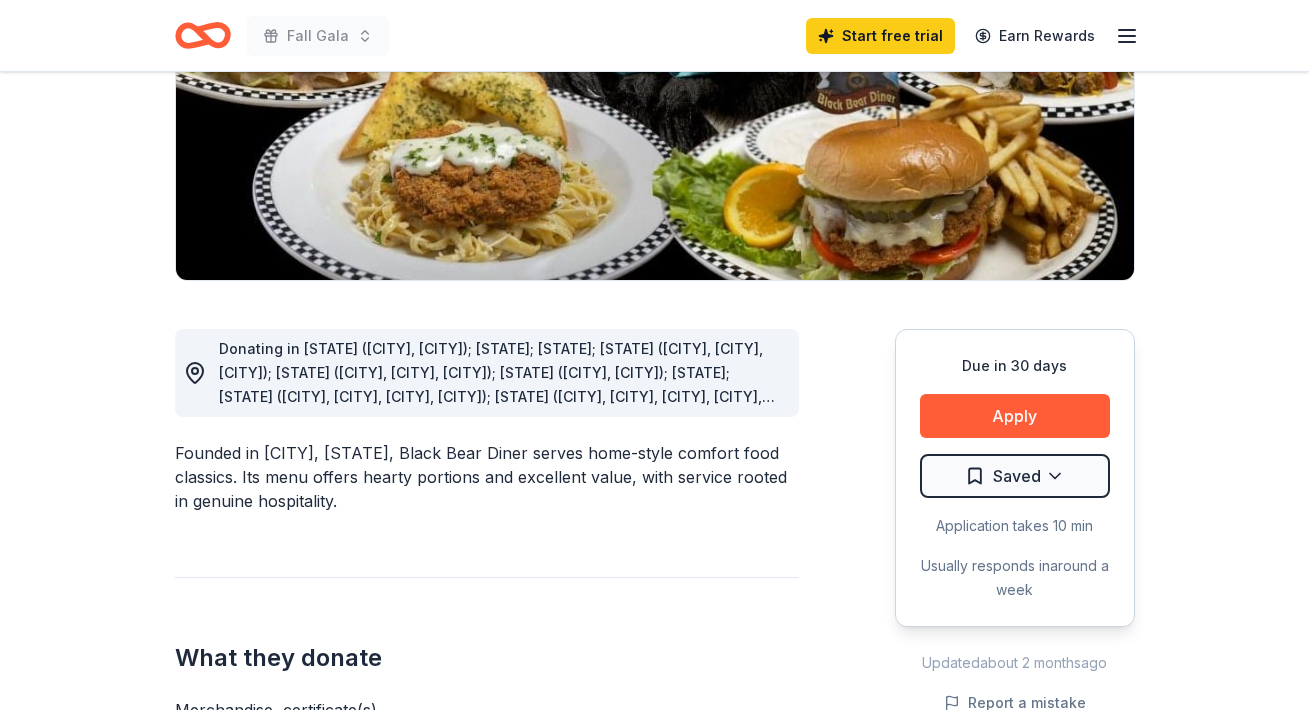 scroll, scrollTop: 0, scrollLeft: 0, axis: both 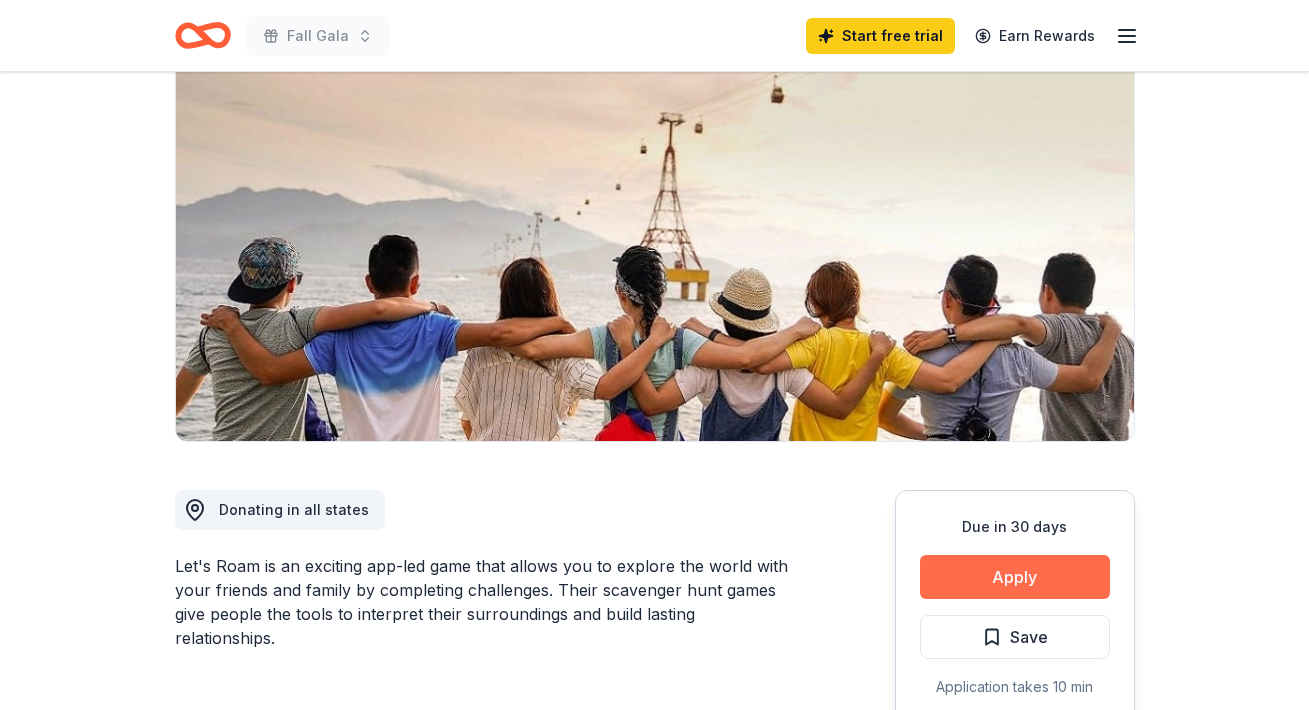 click on "Apply" at bounding box center (1015, 577) 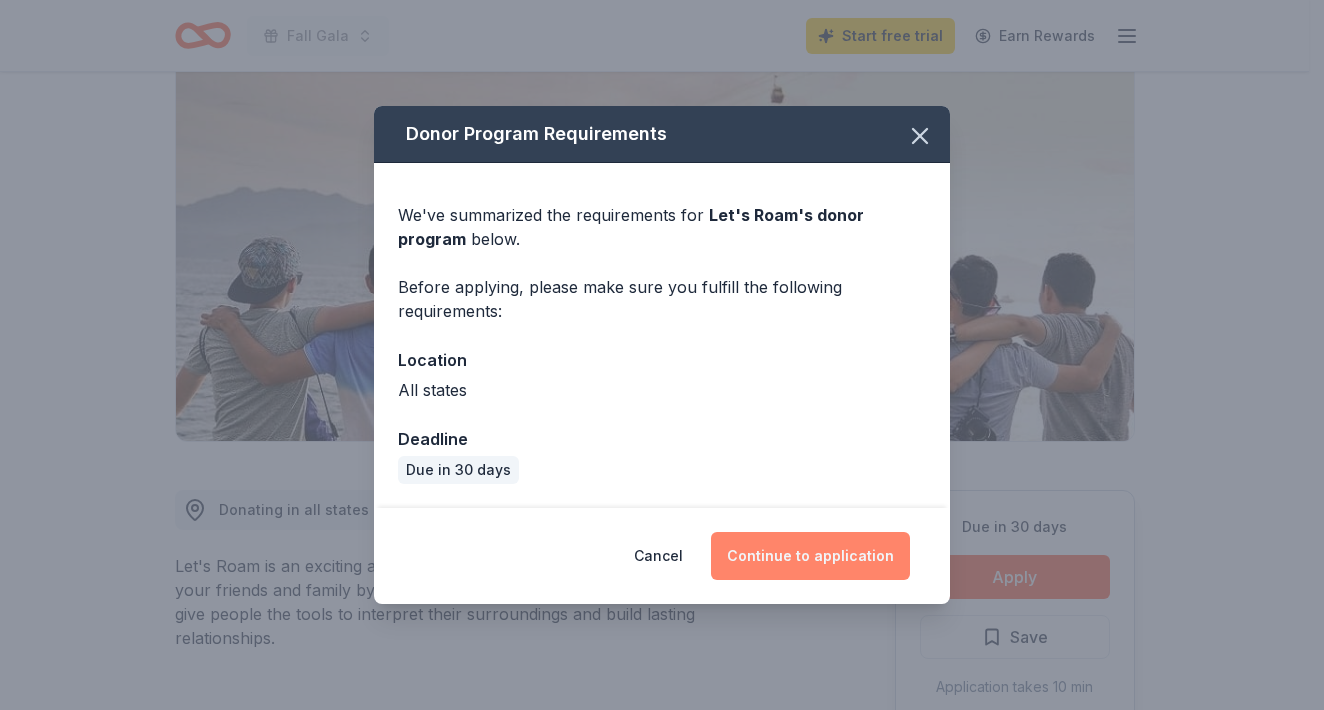 click on "Continue to application" at bounding box center (810, 556) 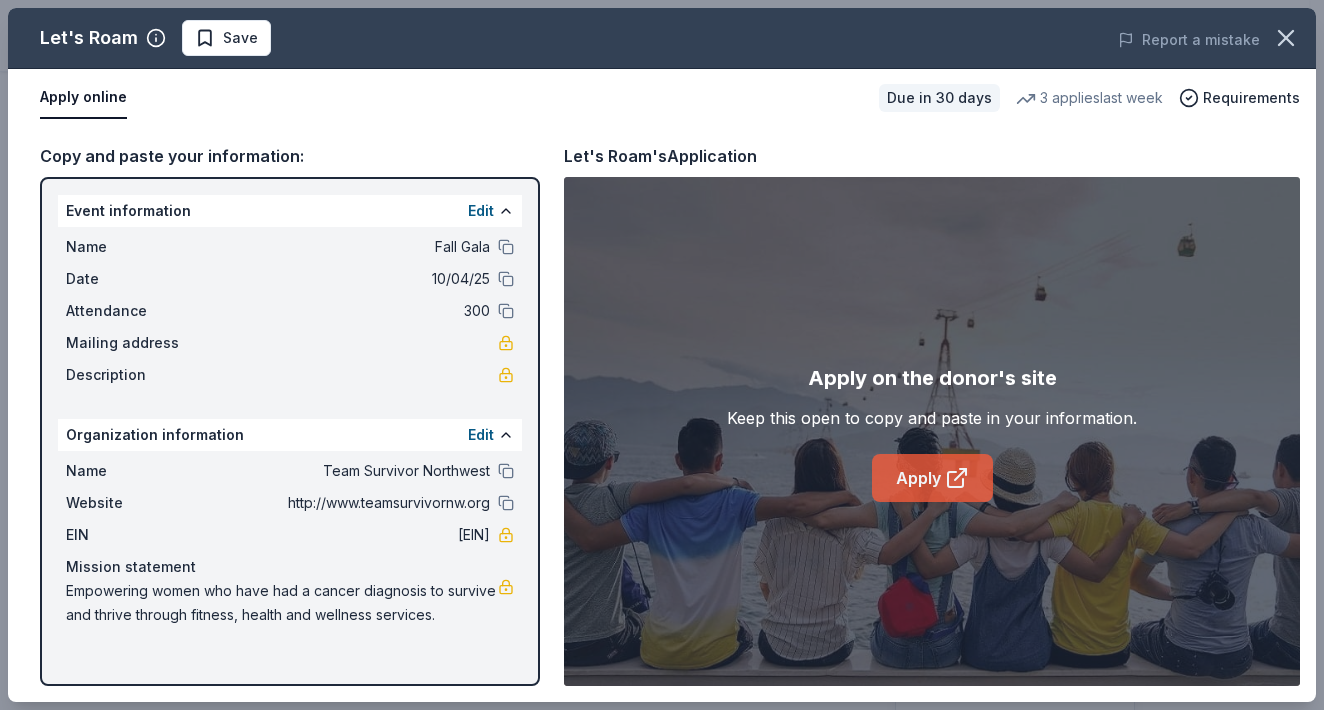 click on "Apply" at bounding box center [932, 478] 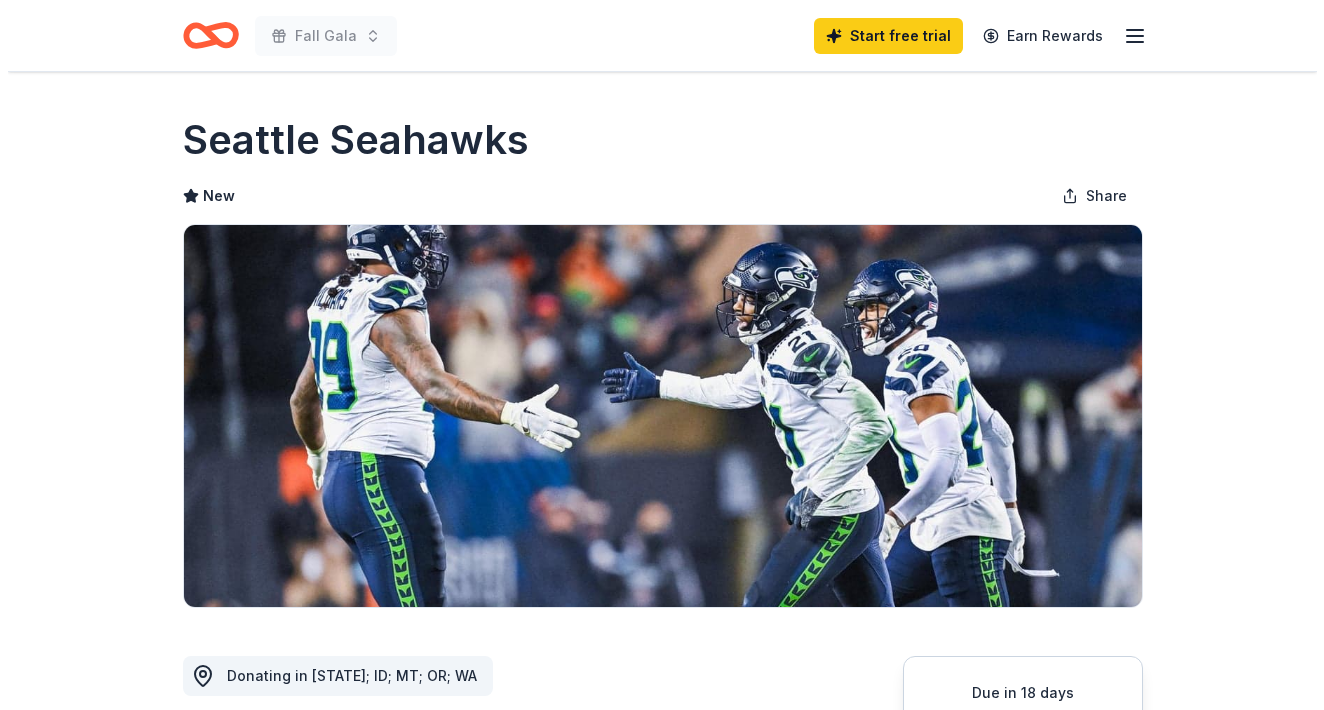 scroll, scrollTop: 132, scrollLeft: 0, axis: vertical 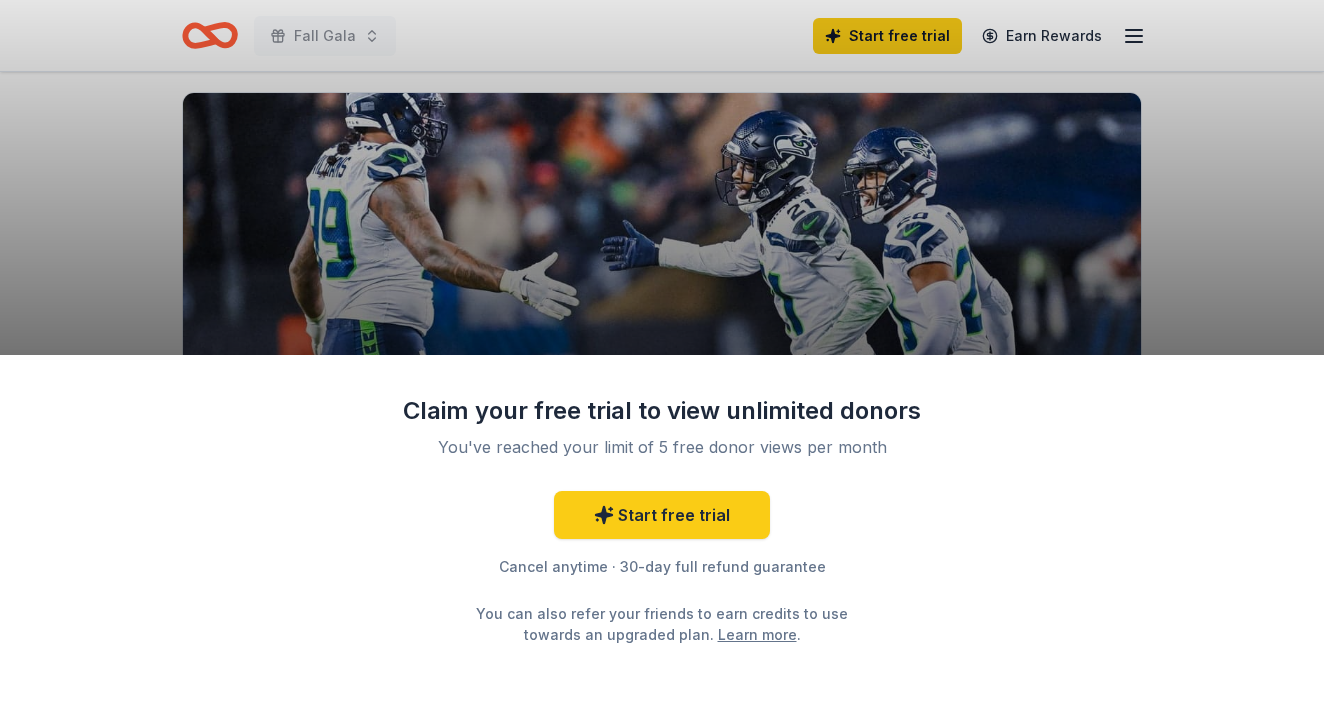click on "Claim your free trial to view unlimited donors You've reached your limit of 5 free donor views per month Start free  trial Cancel anytime · 30-day full refund guarantee You can also refer your friends to earn credits to use towards an upgraded plan.   Learn more ." at bounding box center (662, 355) 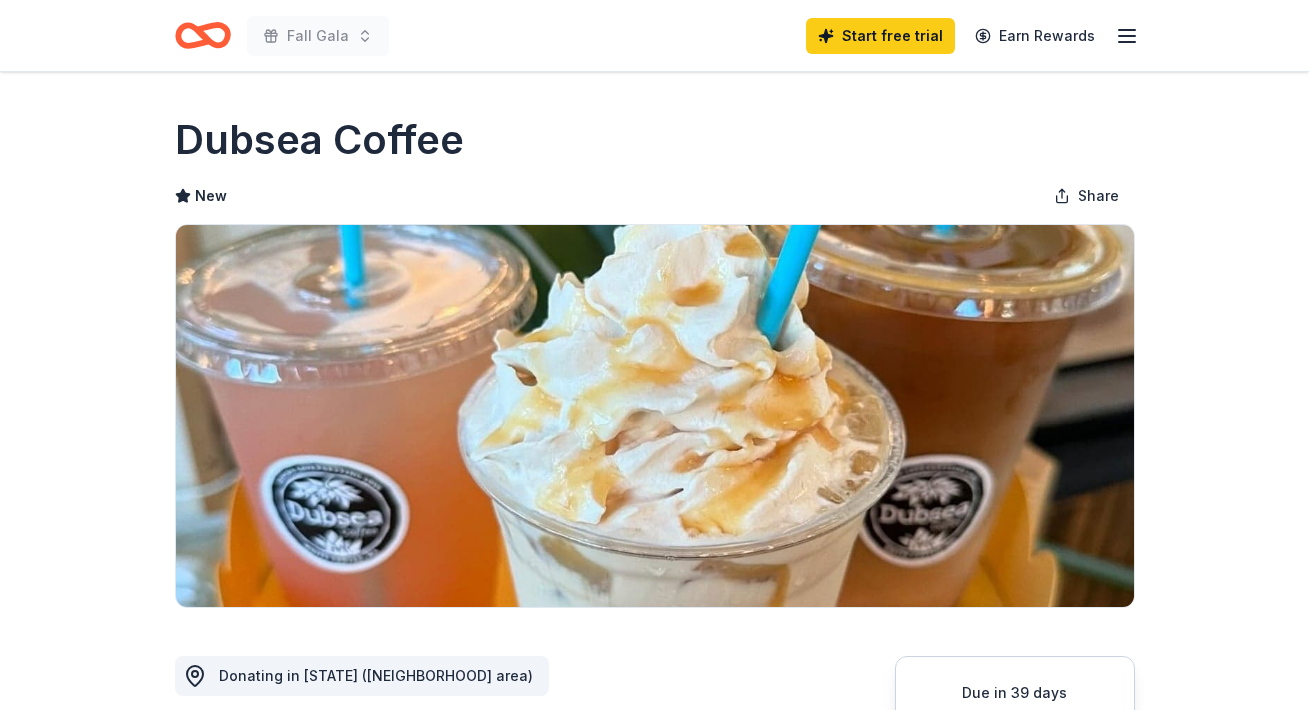 scroll, scrollTop: 0, scrollLeft: 0, axis: both 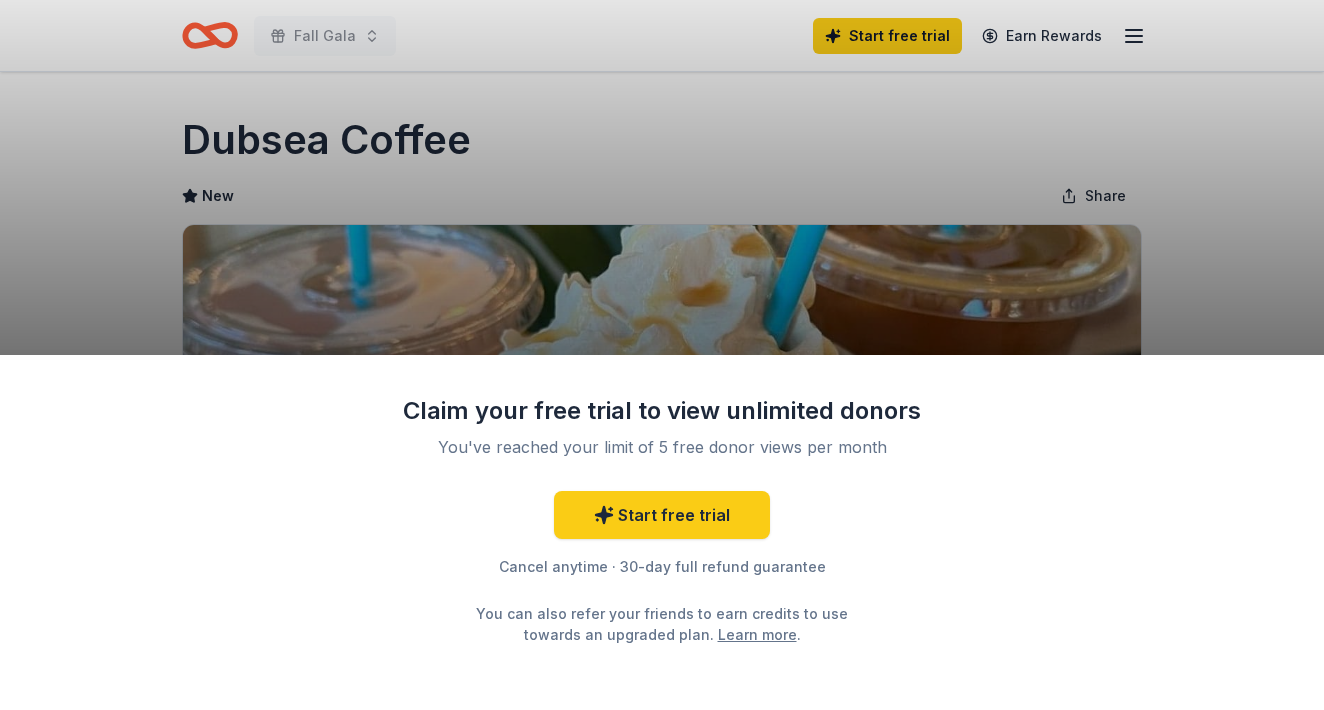 click on "Claim your free trial to view unlimited donors You've reached your limit of 5 free donor views per month Start free  trial Cancel anytime · 30-day full refund guarantee You can also refer your friends to earn credits to use towards an upgraded plan.   Learn more ." at bounding box center (662, 355) 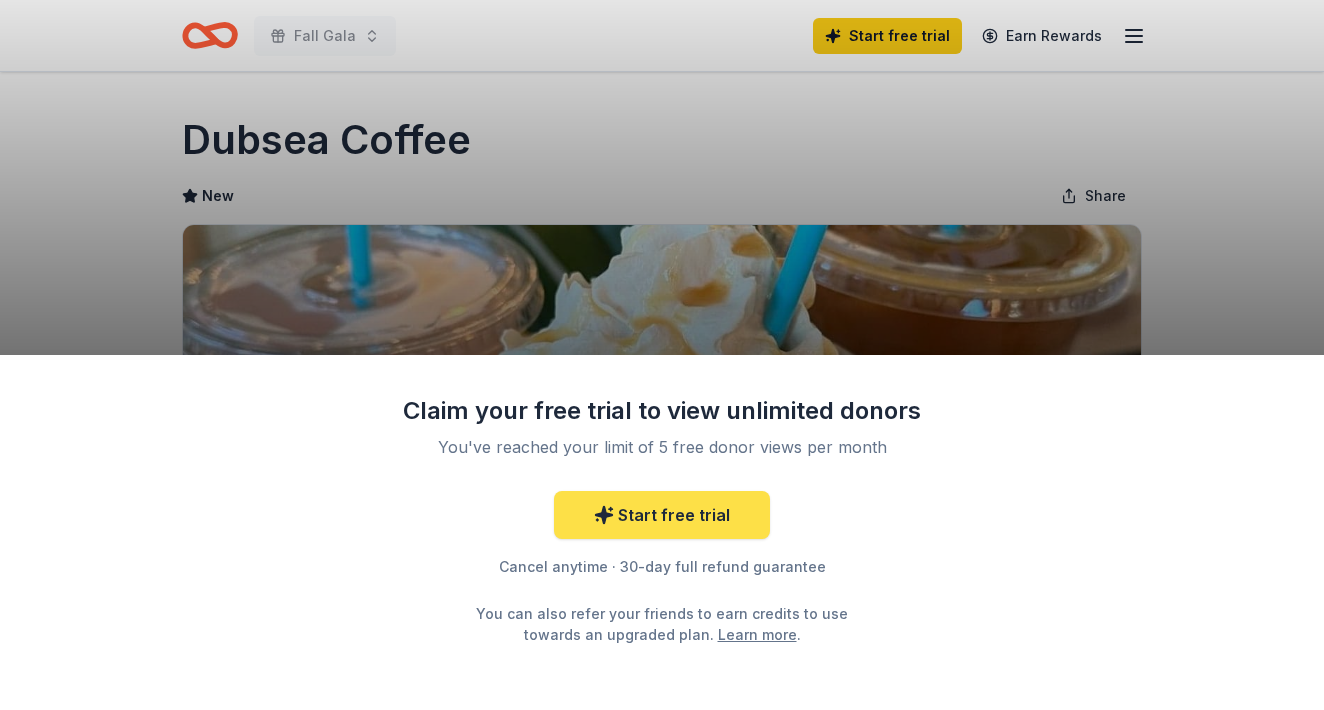 click on "Start free  trial" at bounding box center [662, 515] 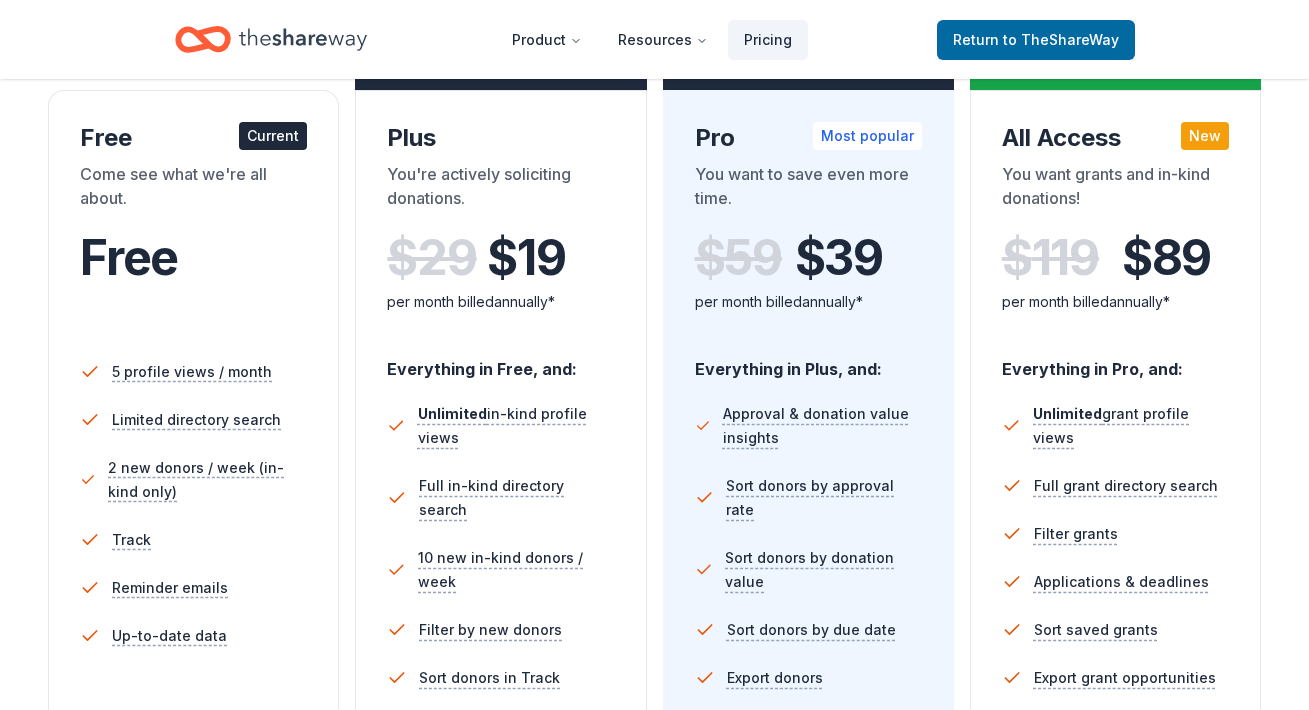 scroll, scrollTop: 0, scrollLeft: 0, axis: both 